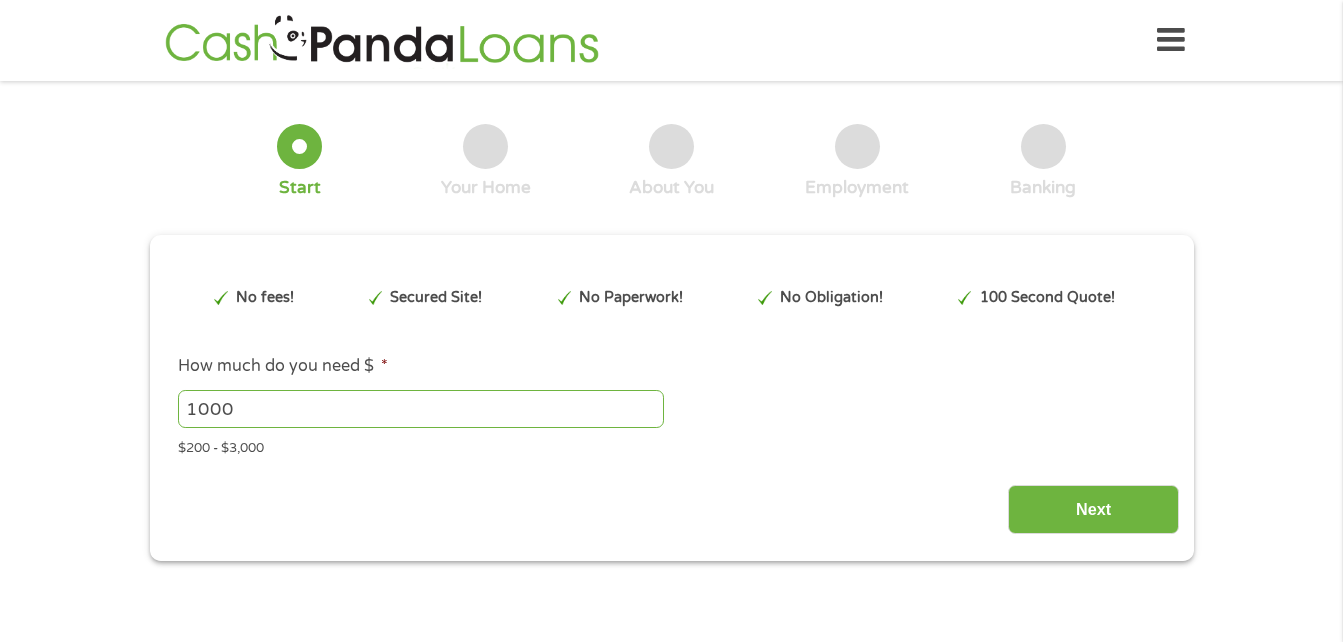 scroll, scrollTop: 0, scrollLeft: 0, axis: both 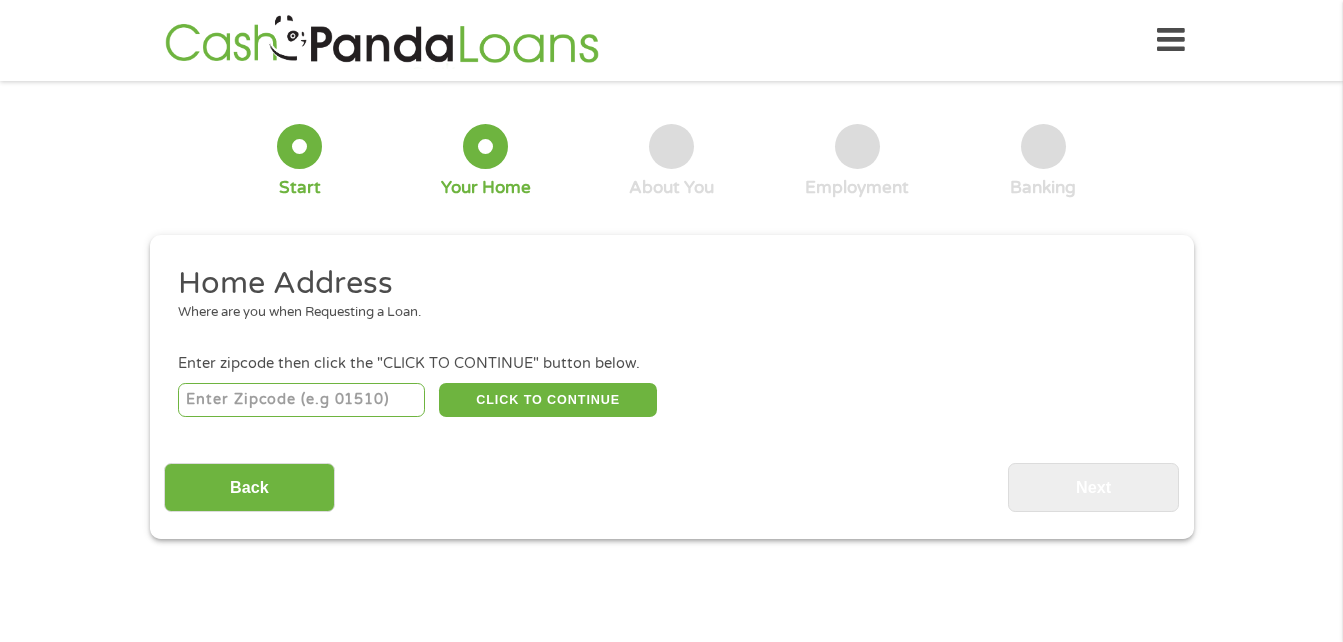 click at bounding box center (301, 400) 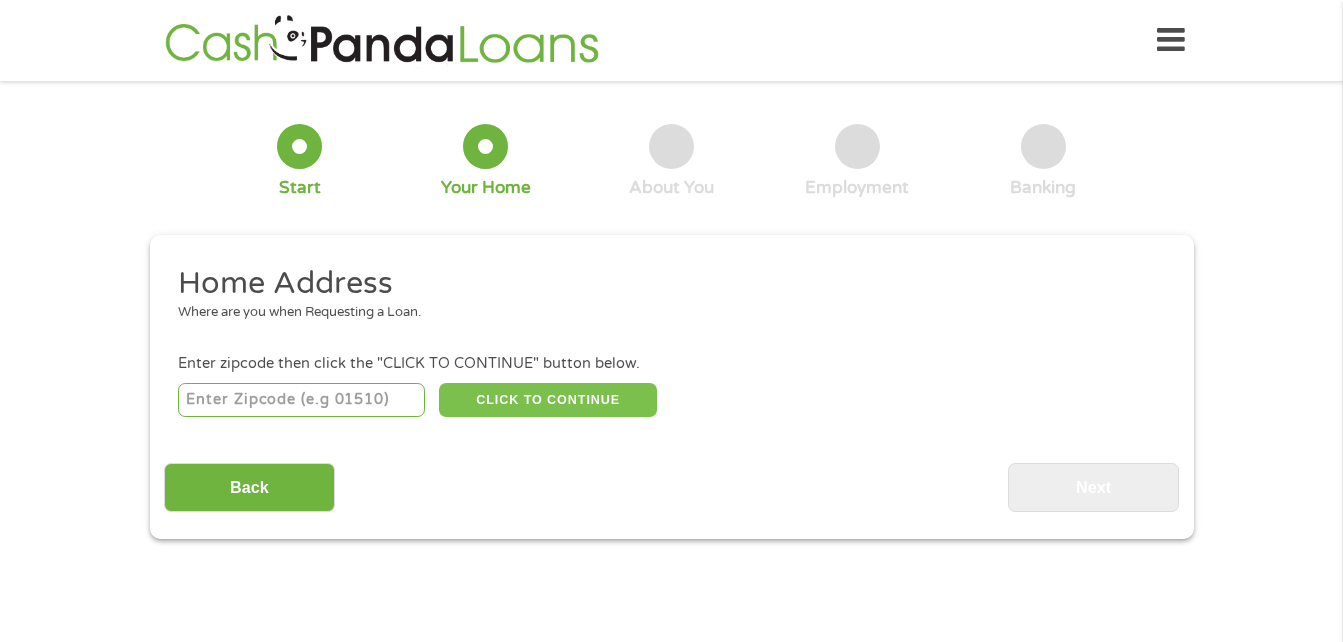 click on "CLICK TO CONTINUE" at bounding box center [548, 400] 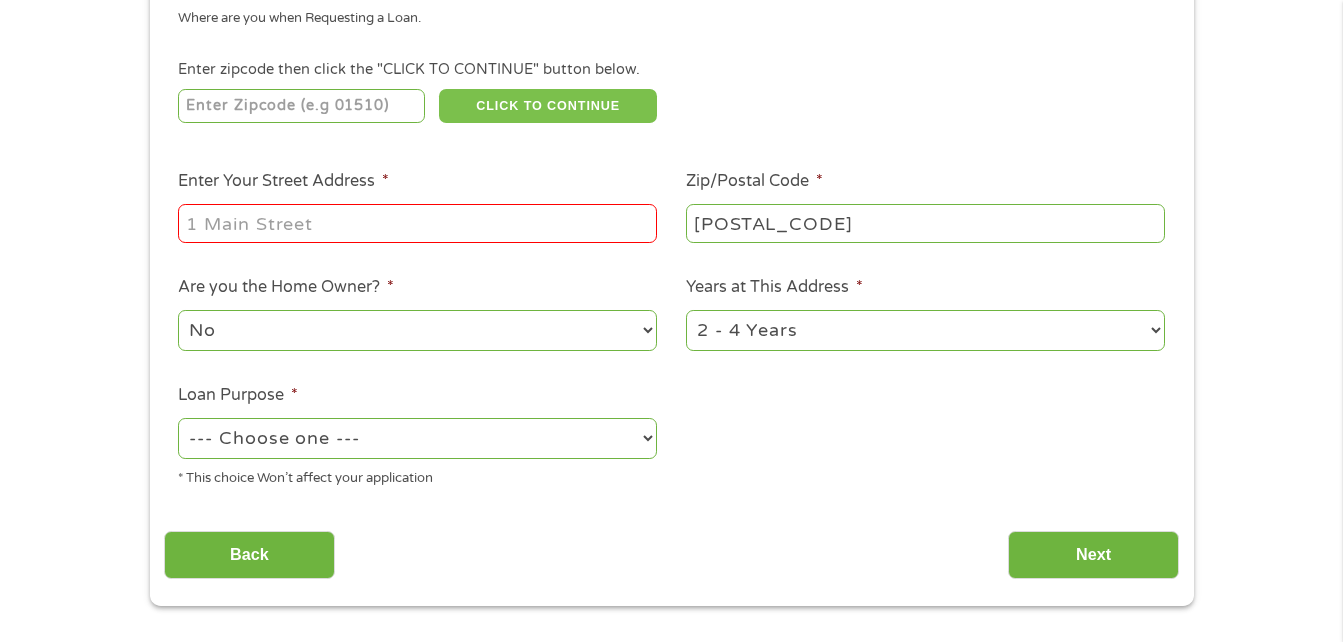 scroll, scrollTop: 298, scrollLeft: 0, axis: vertical 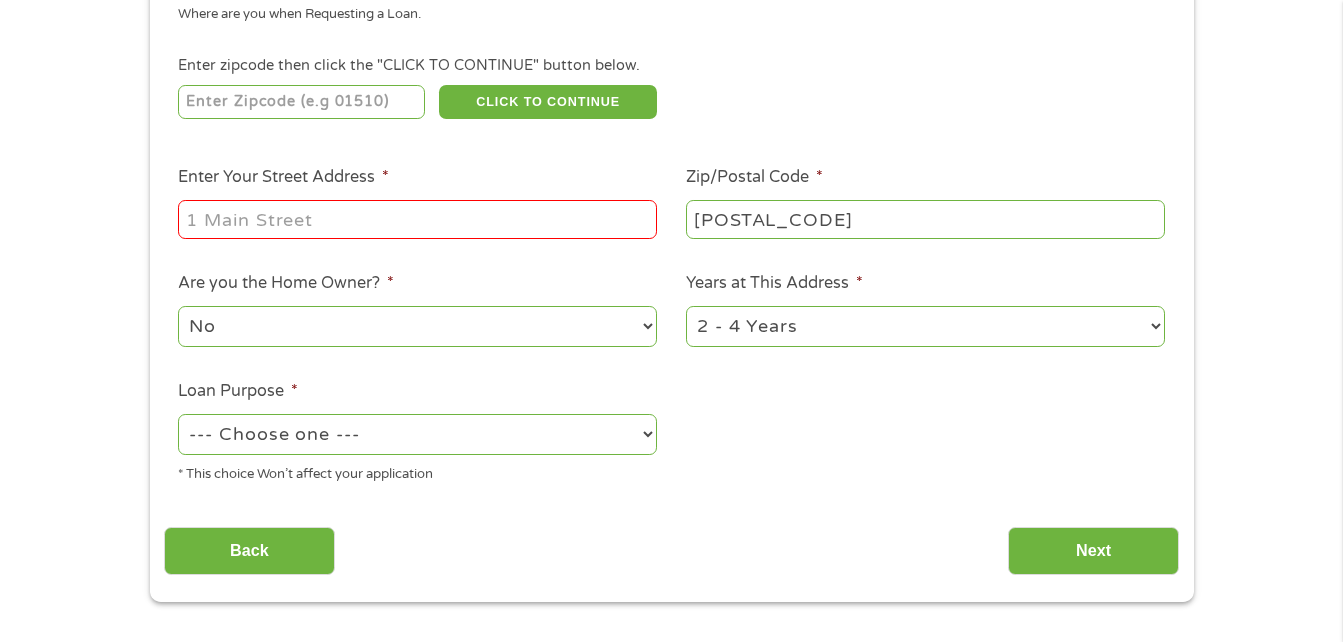 click on "Enter Your Street Address *" at bounding box center [417, 219] 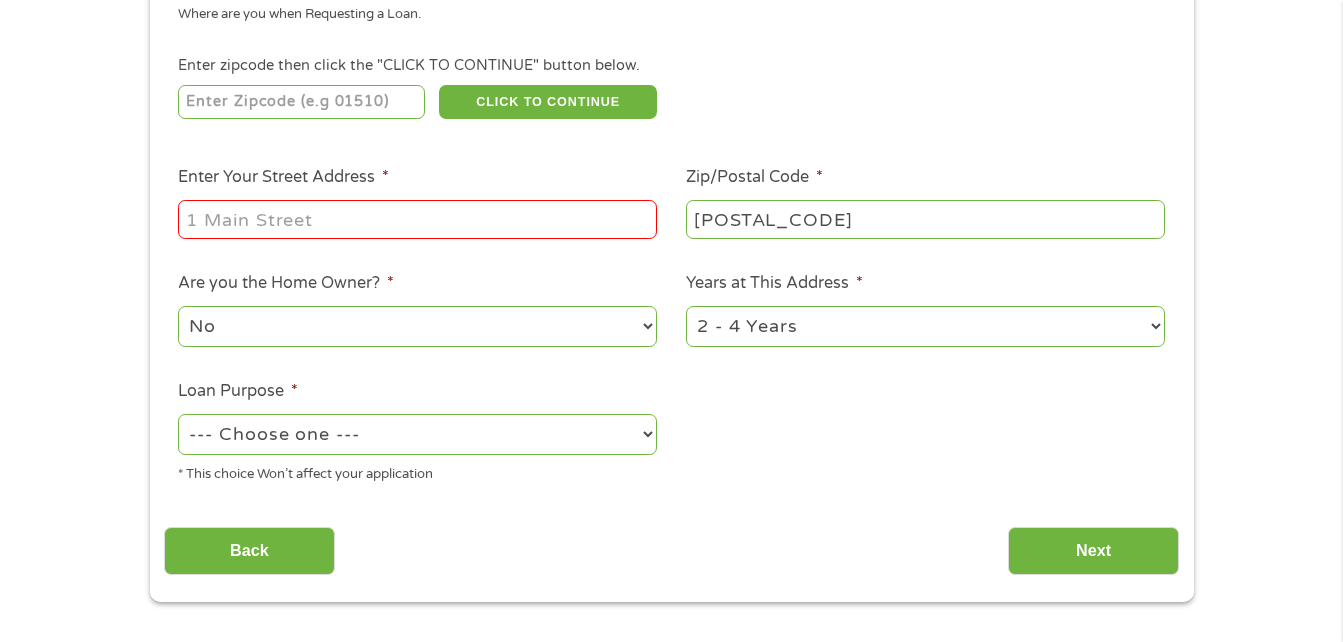 type on "[NUMBER] [STREET] [APT] [APT_NUM]" 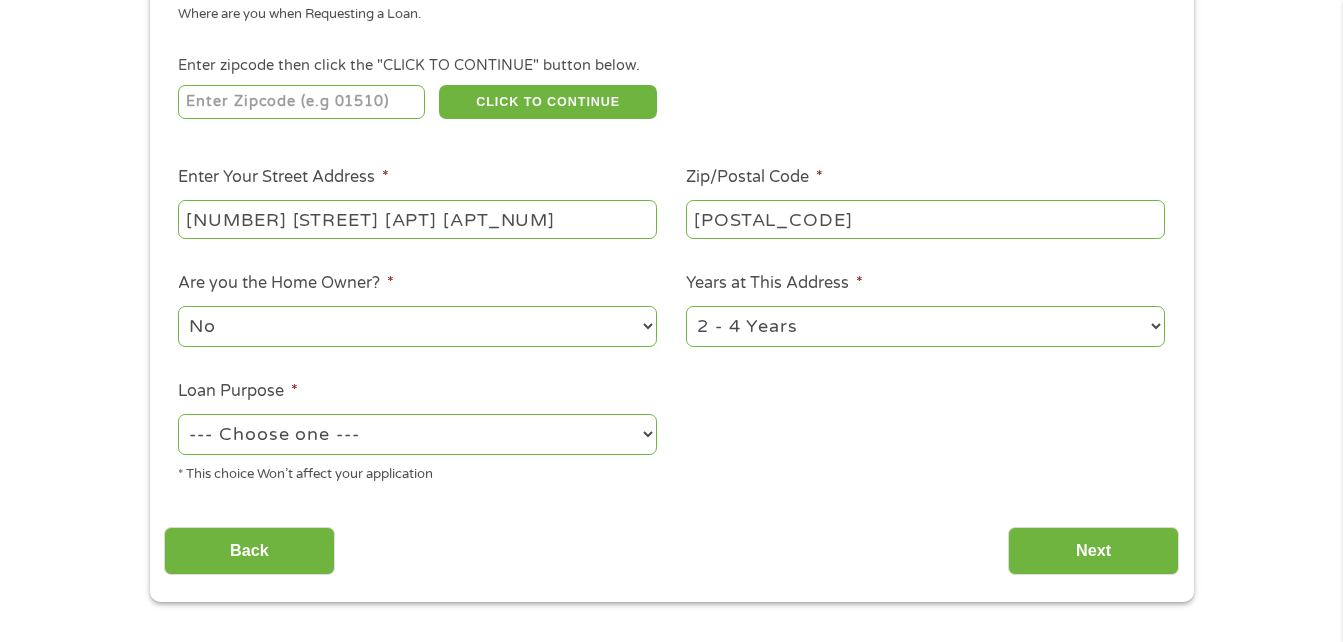 click on "1 Year or less 1 - 2 Years 2 - 4 Years Over 4 Years" at bounding box center (925, 326) 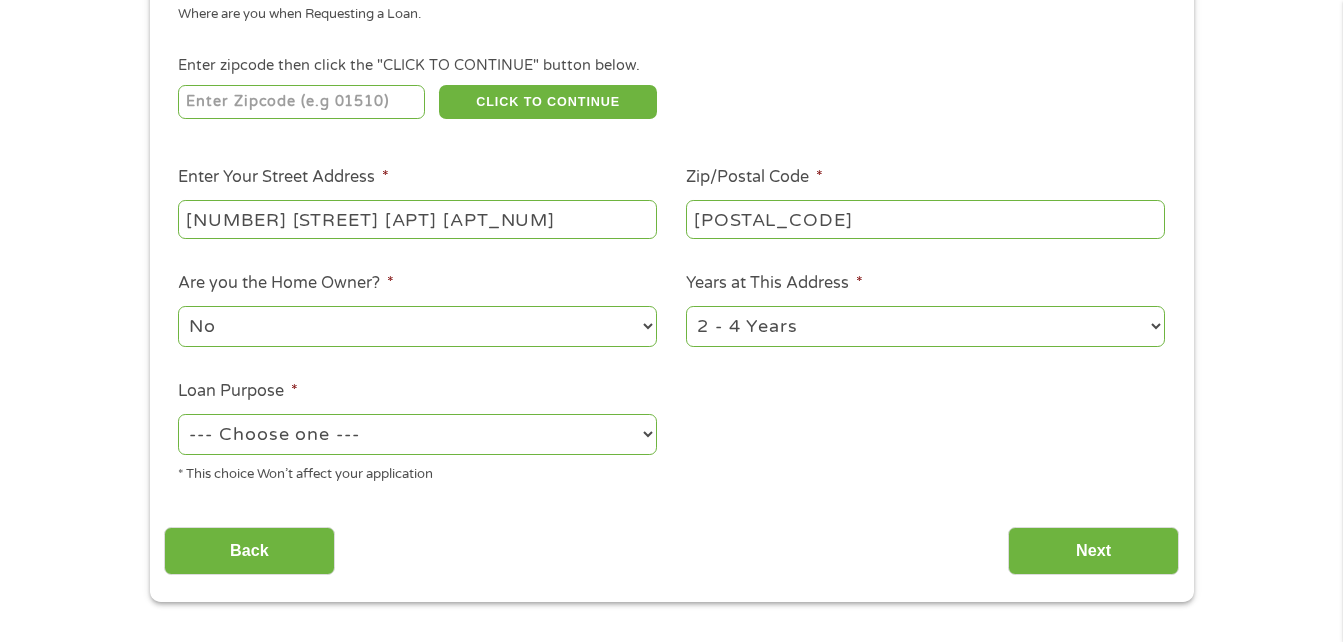 select on "60months" 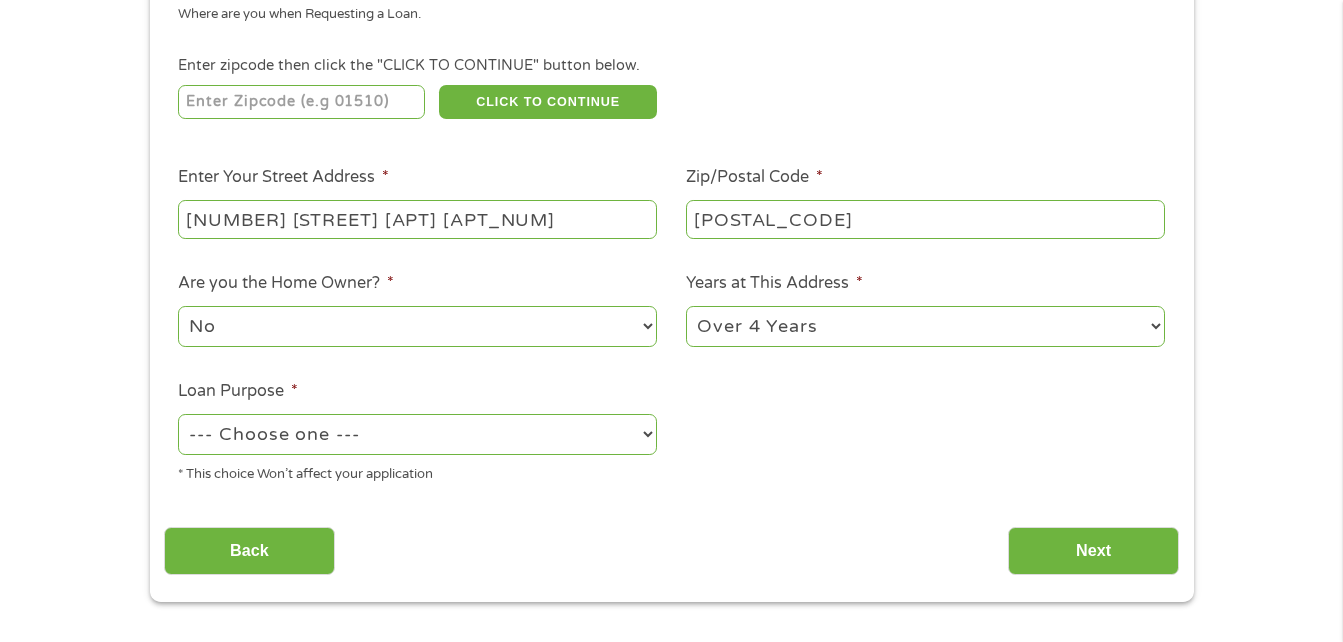 click on "1 Year or less 1 - 2 Years 2 - 4 Years Over 4 Years" at bounding box center [925, 326] 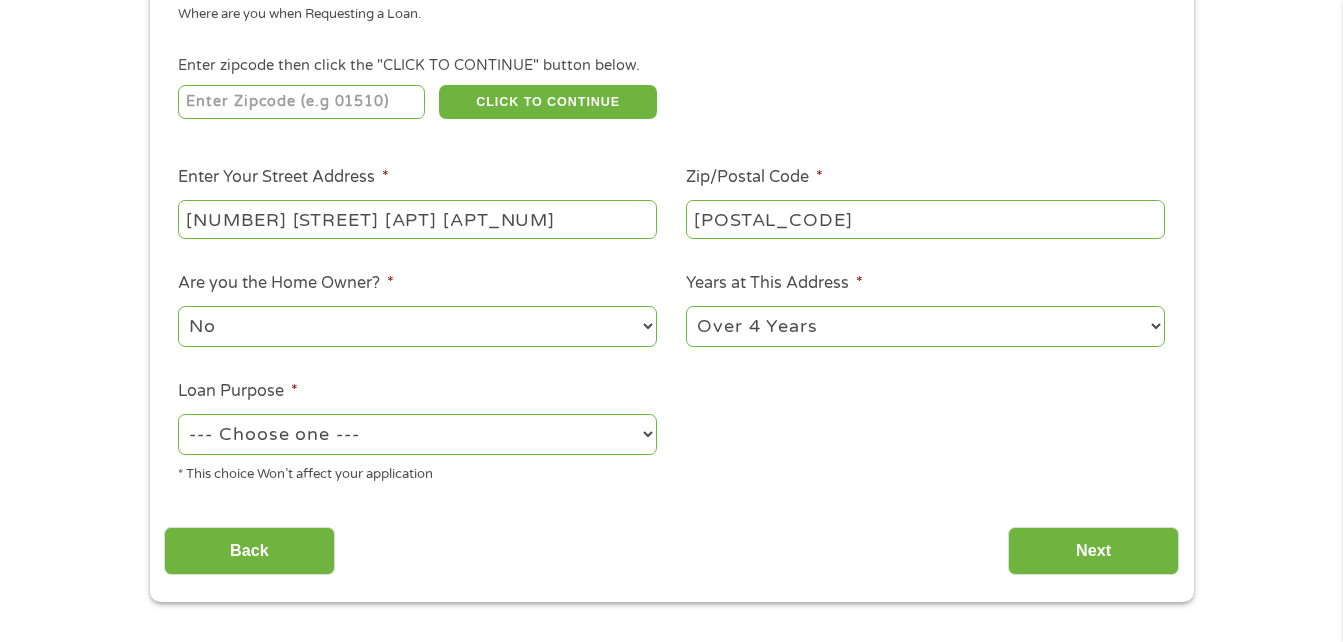 click on "--- Choose one --- Pay Bills Debt Consolidation Home Improvement Major Purchase Car Loan Short Term Cash Medical Expenses Other" at bounding box center [417, 434] 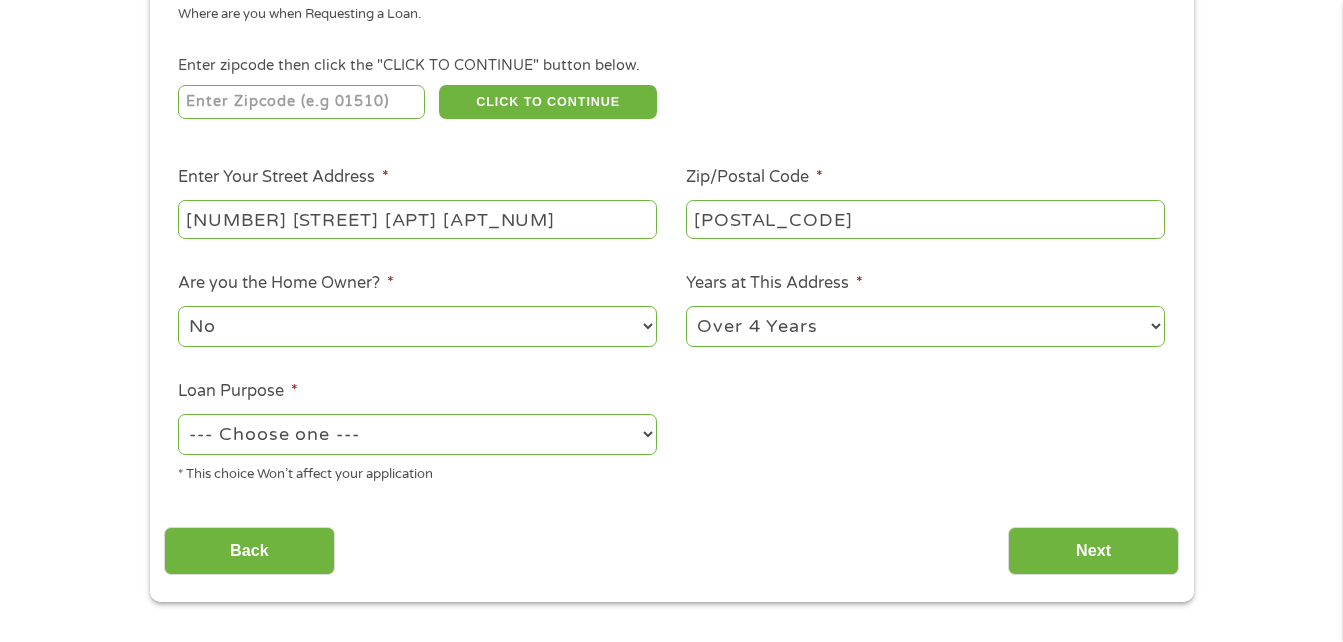 select on "paybills" 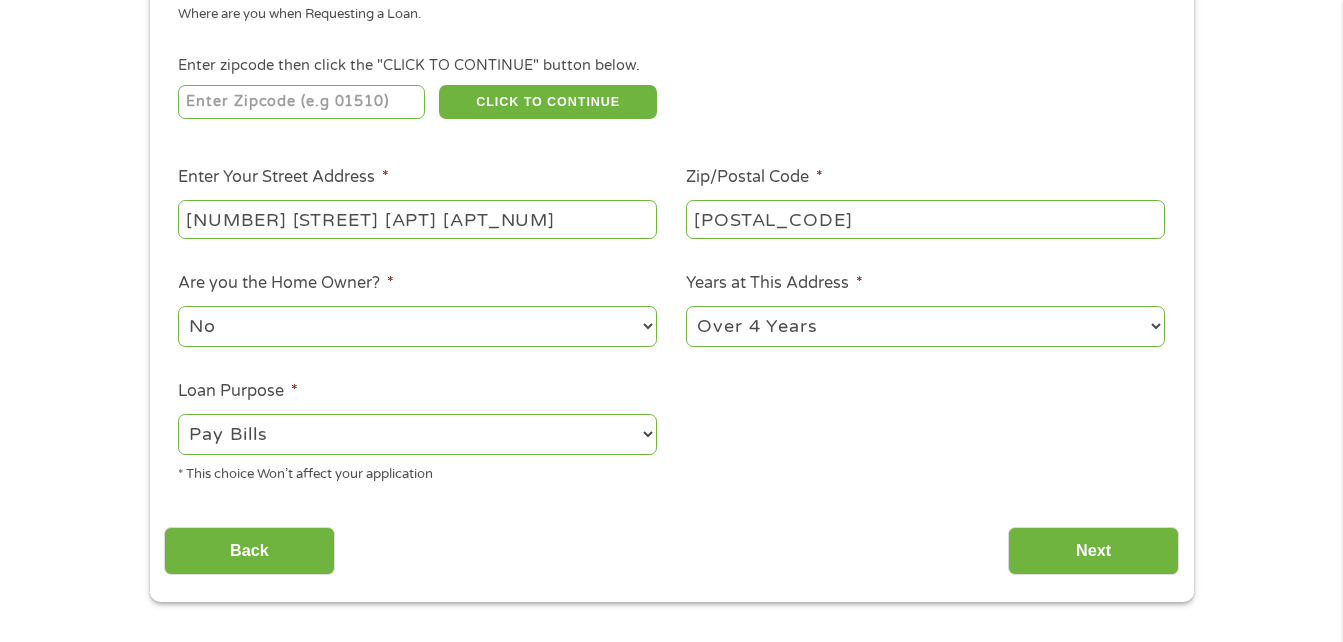click on "--- Choose one --- Pay Bills Debt Consolidation Home Improvement Major Purchase Car Loan Short Term Cash Medical Expenses Other" at bounding box center (417, 434) 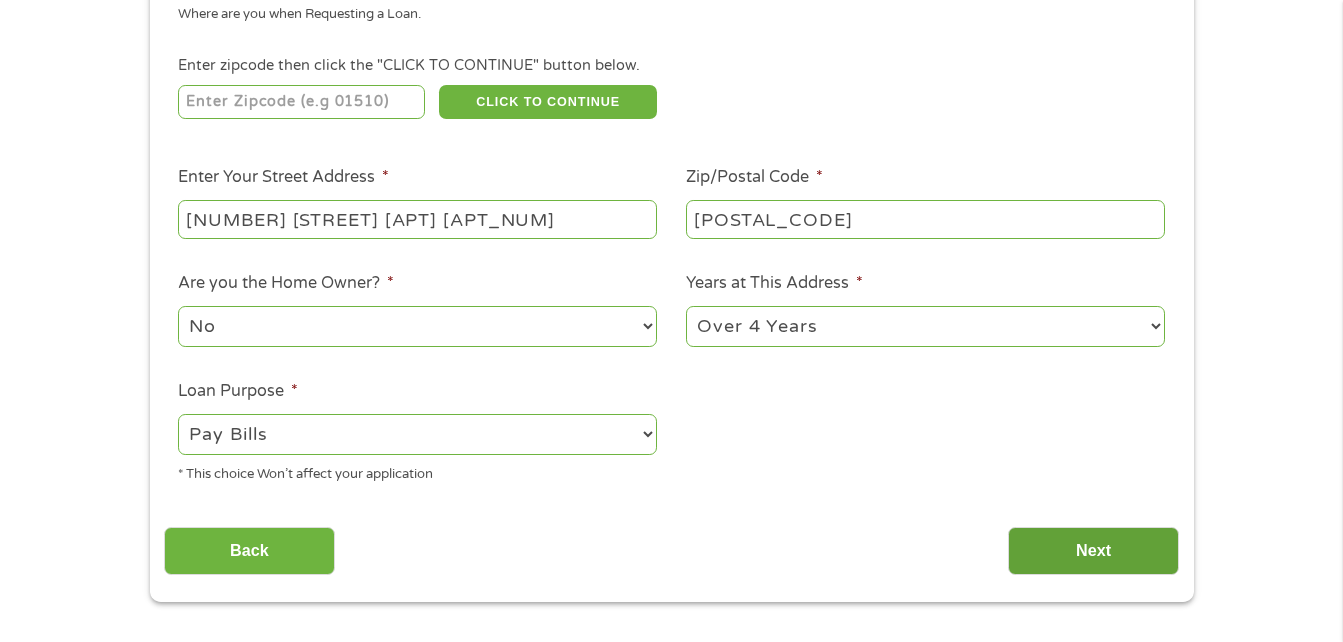 click on "Next" at bounding box center (1093, 551) 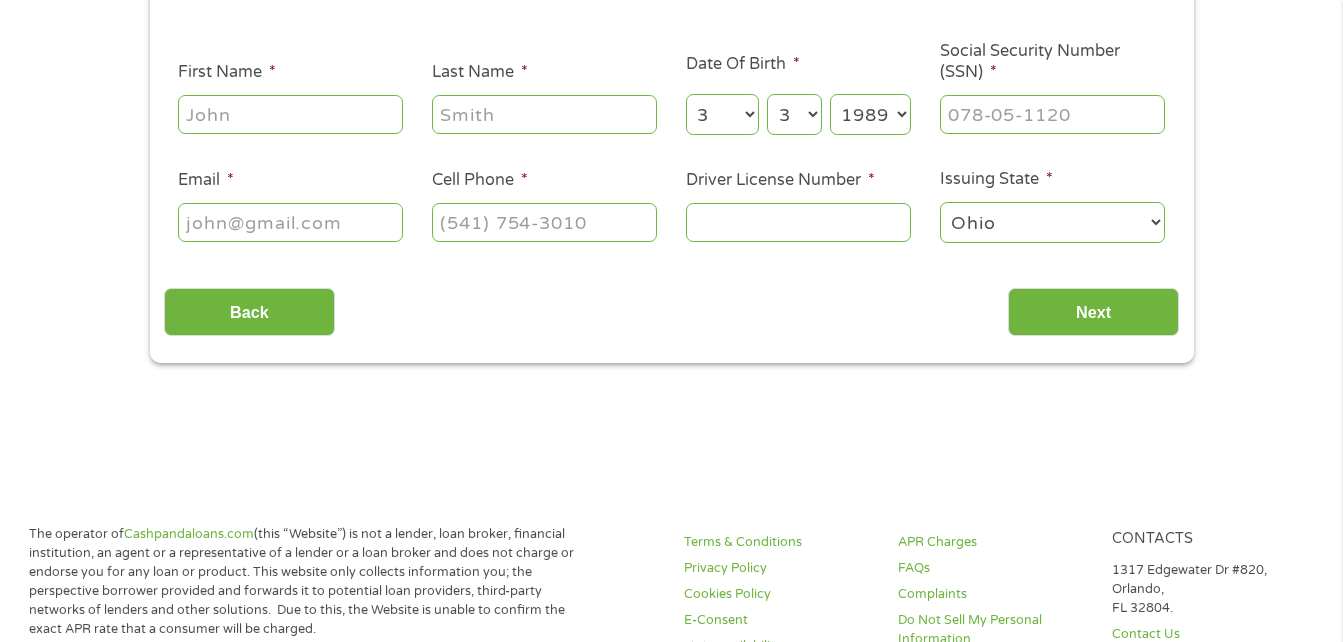 scroll, scrollTop: 116, scrollLeft: 0, axis: vertical 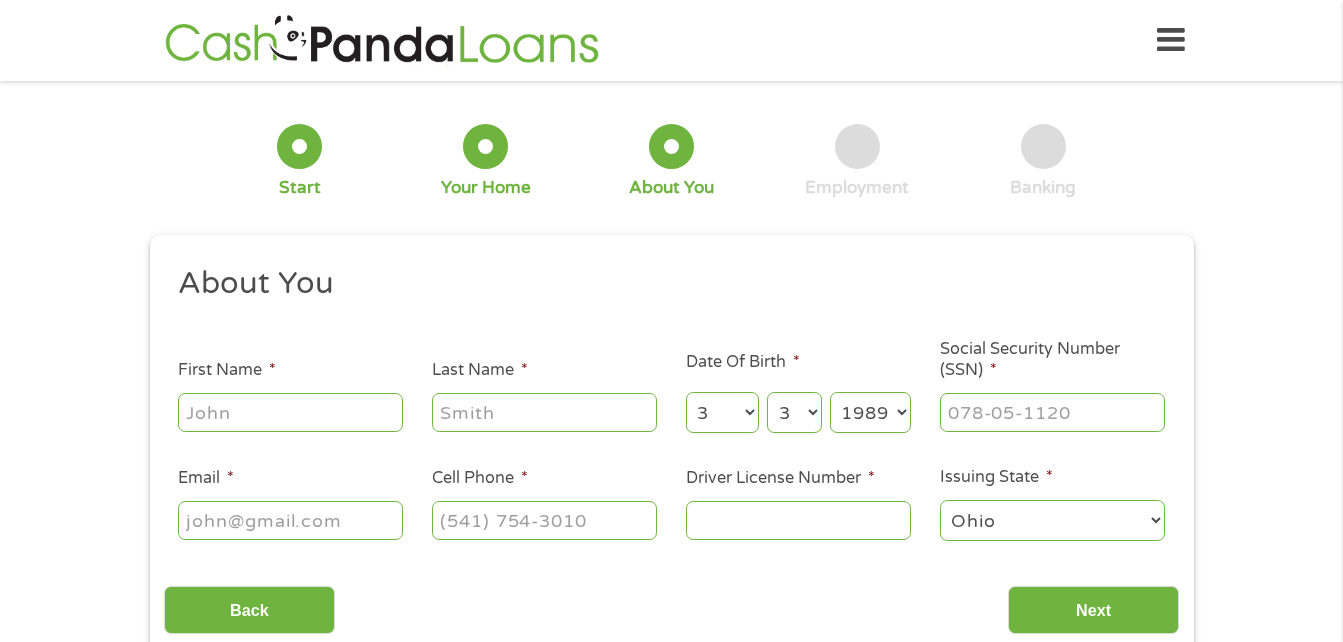 click on "First Name *" at bounding box center (290, 412) 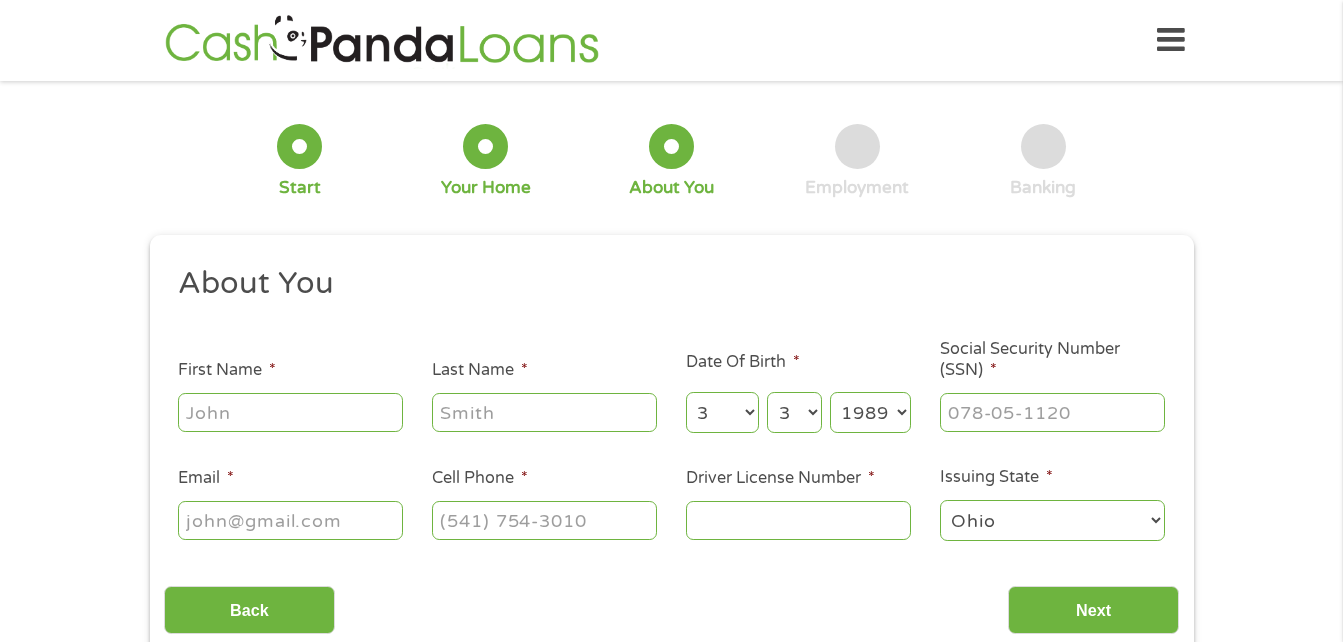 type on "[LAST]" 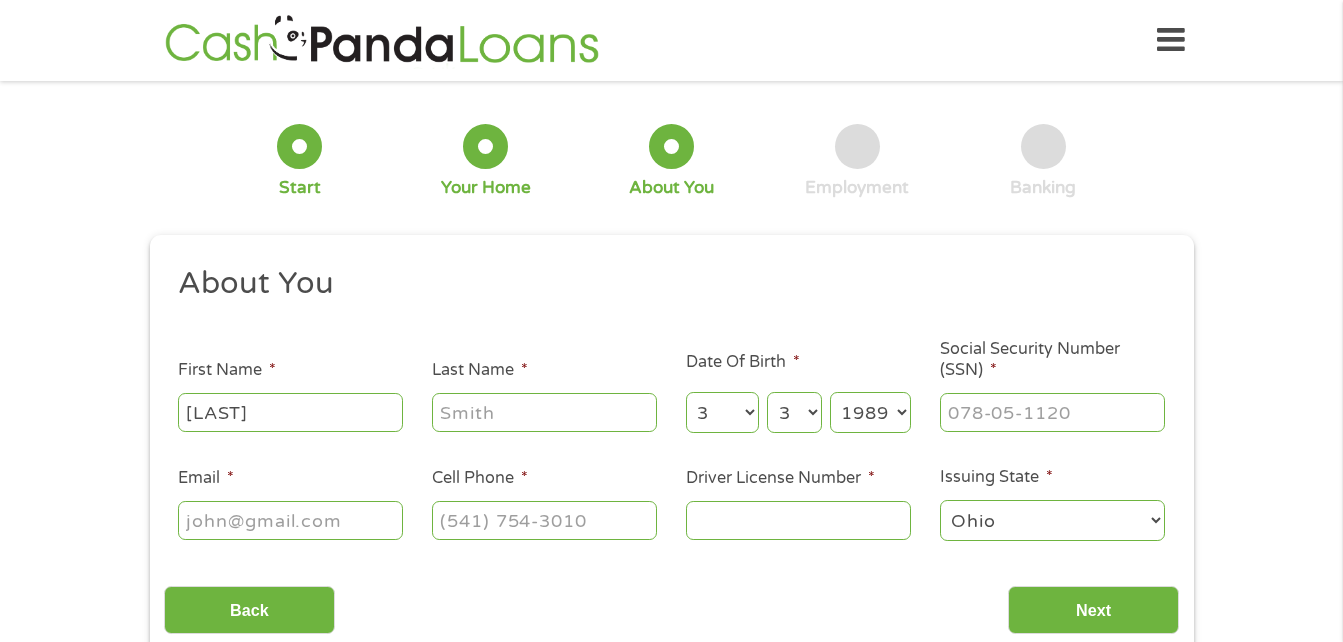type on "[LAST]" 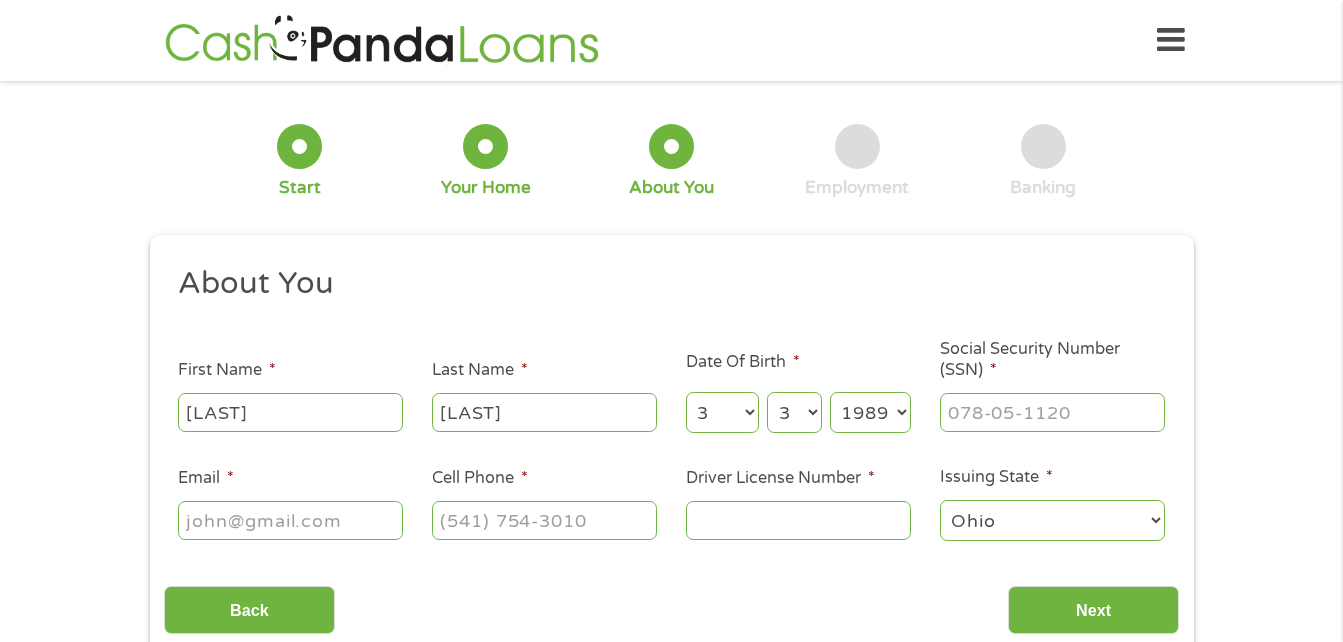 type on "[FIRST]@[DOMAIN]" 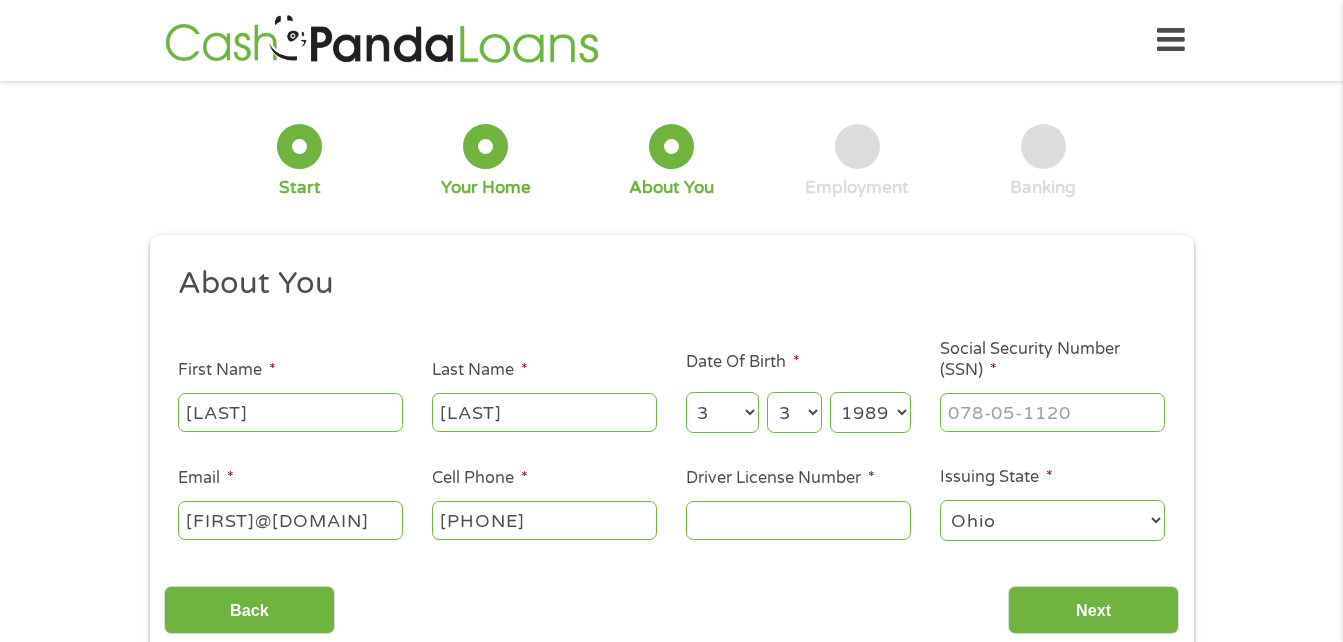 type on "[PHONE]" 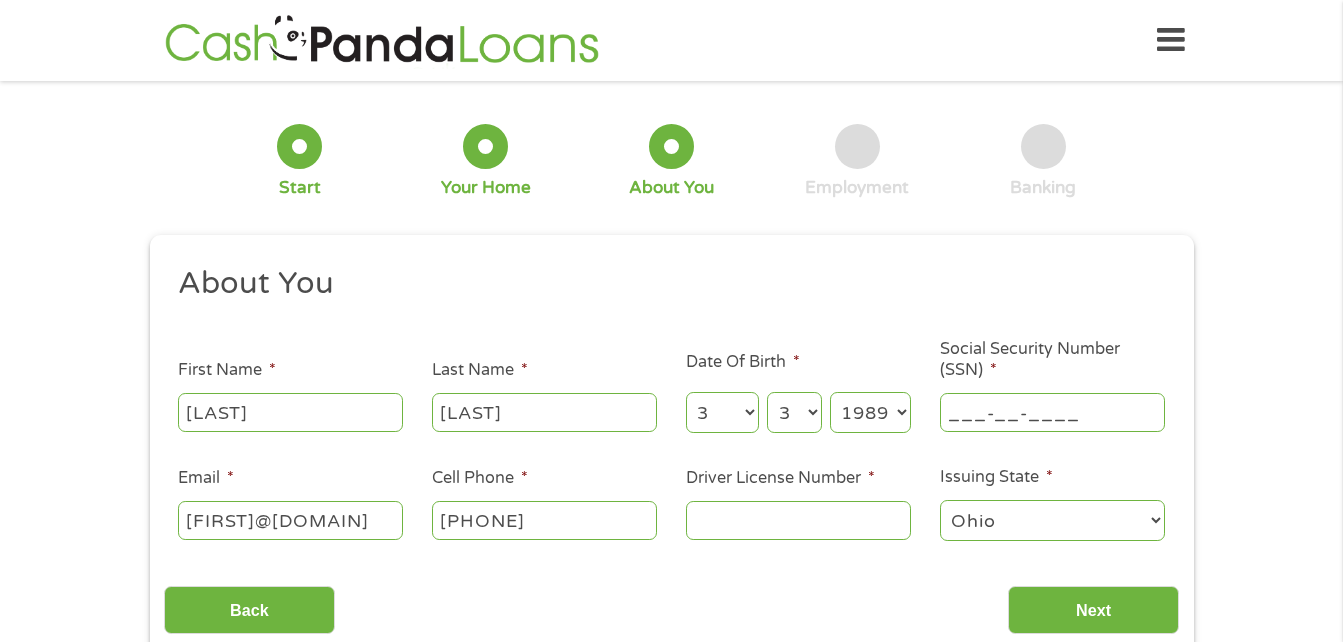 click on "___-__-____" at bounding box center [1052, 412] 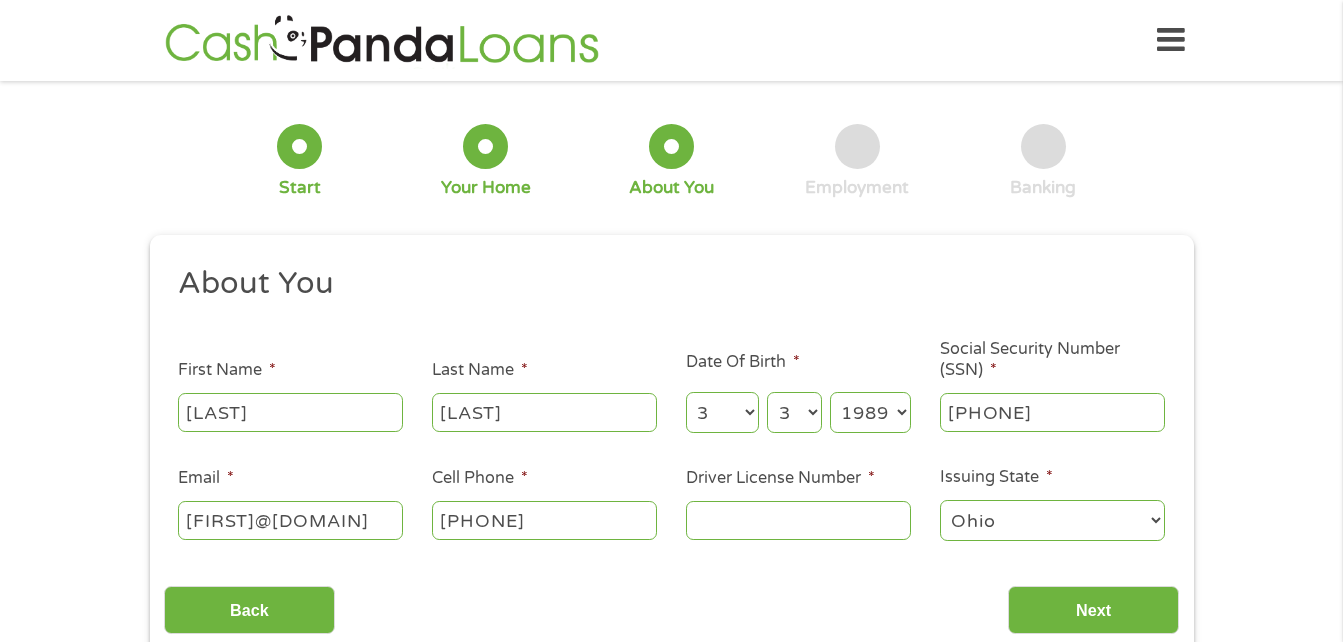 type on "[PHONE]" 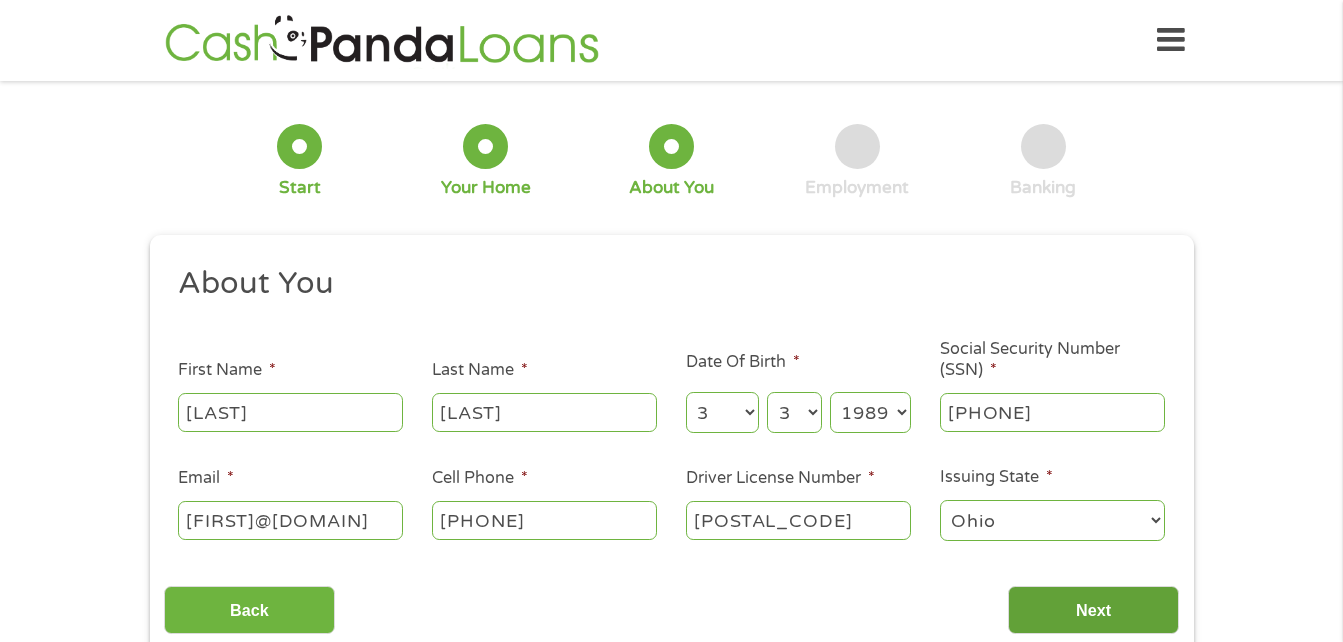 type on "[POSTAL_CODE]" 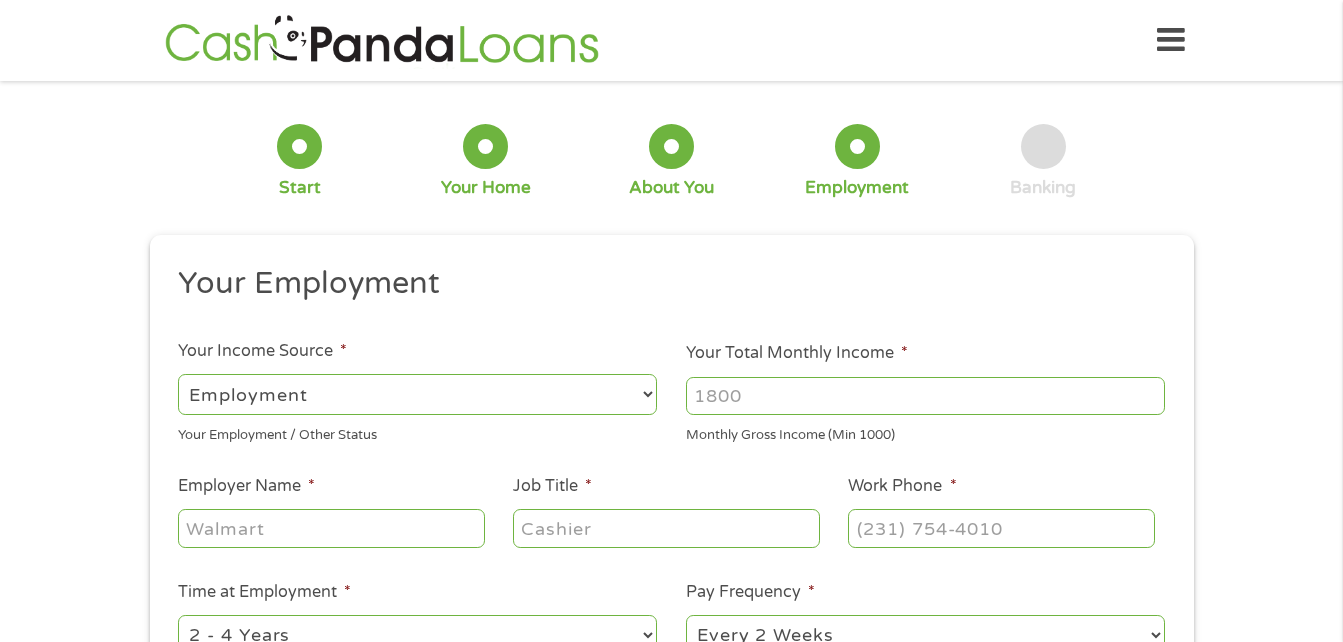 scroll, scrollTop: 8, scrollLeft: 8, axis: both 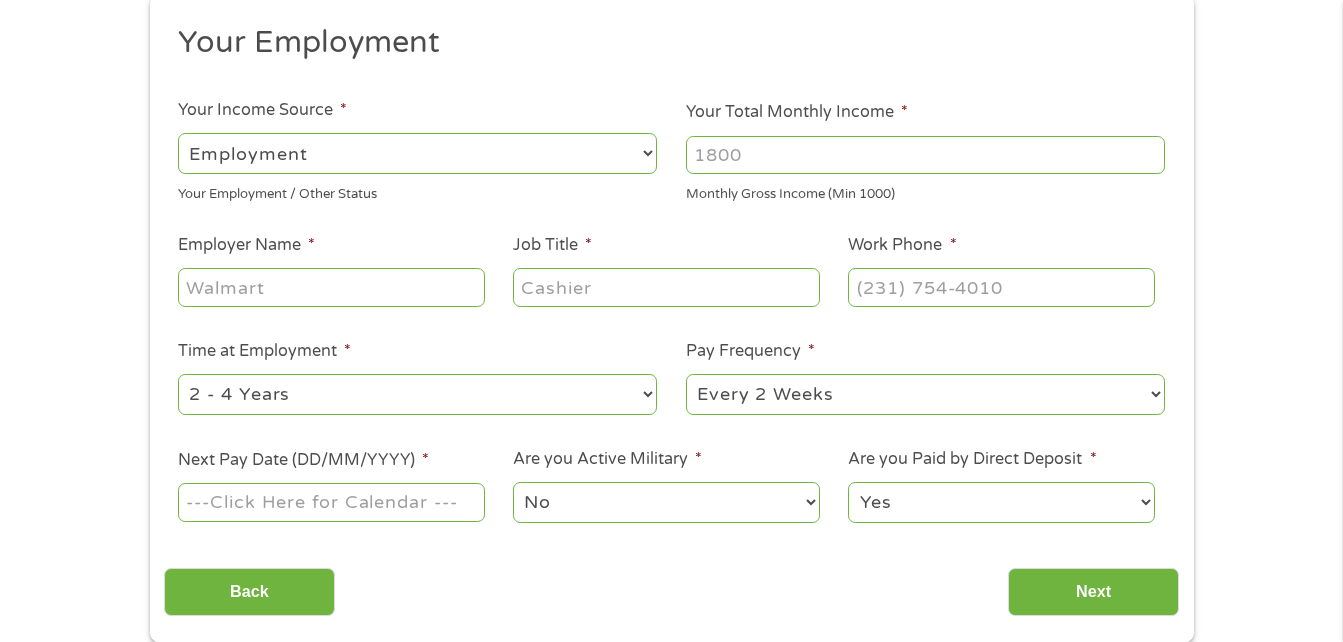 click on "Your Total Monthly Income *" at bounding box center [925, 155] 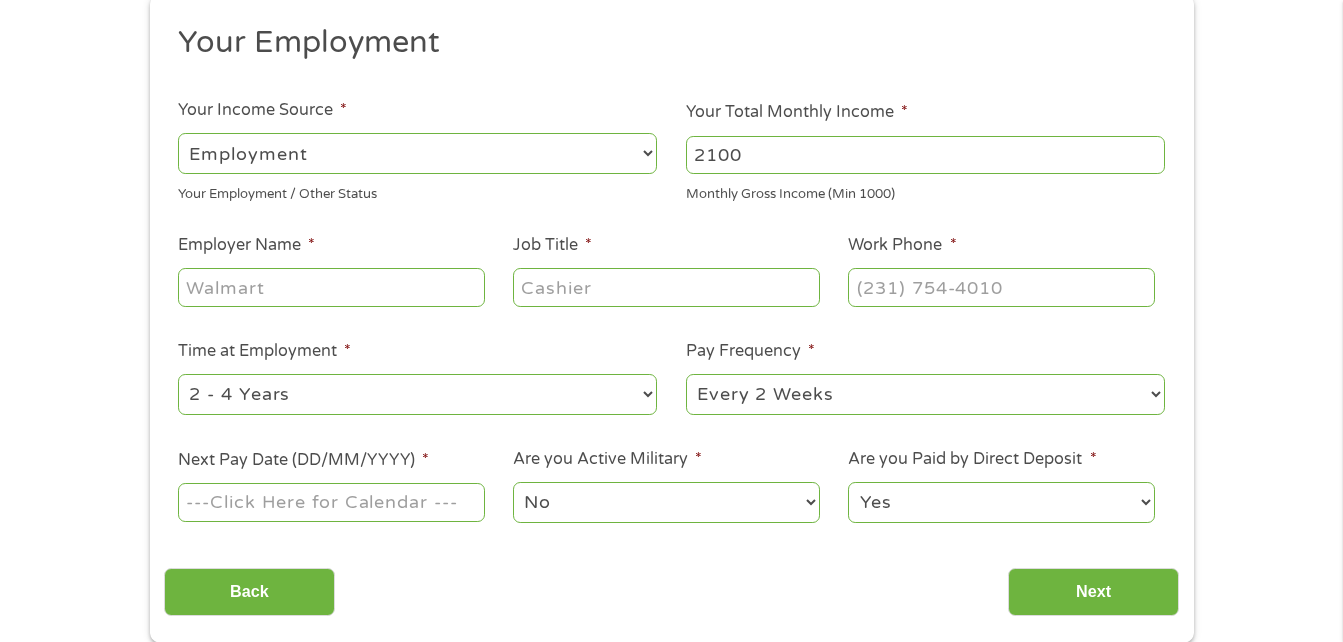 type on "2100" 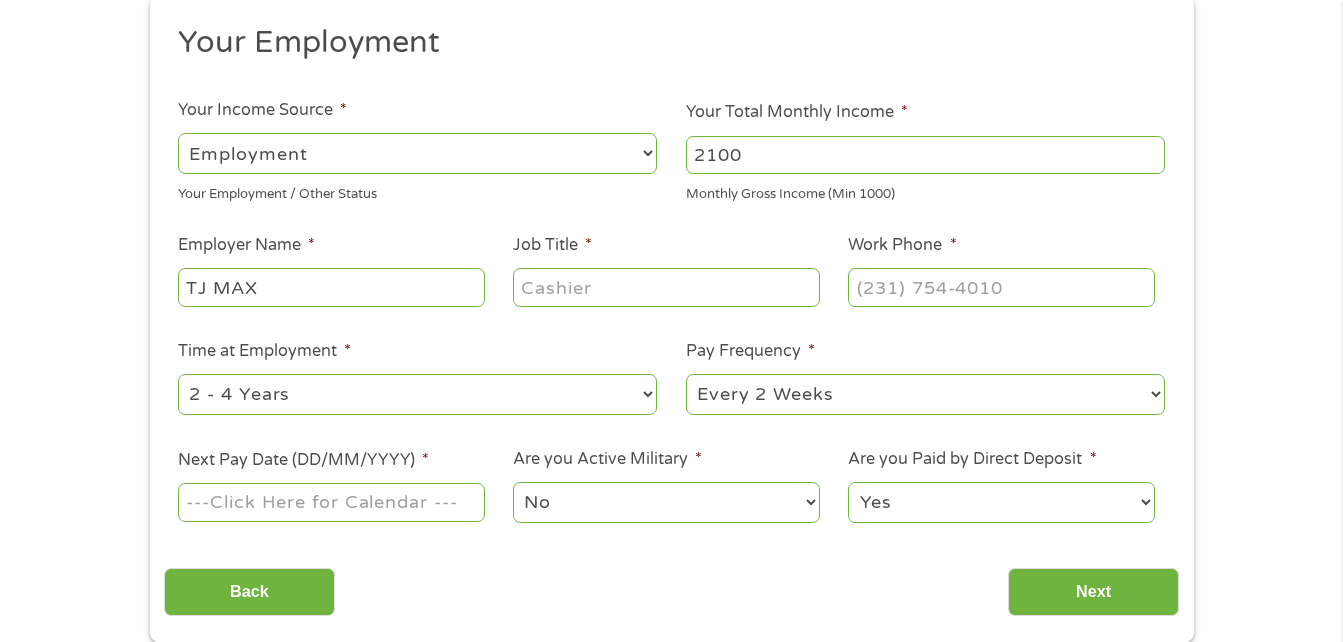 type on "TJ MAX" 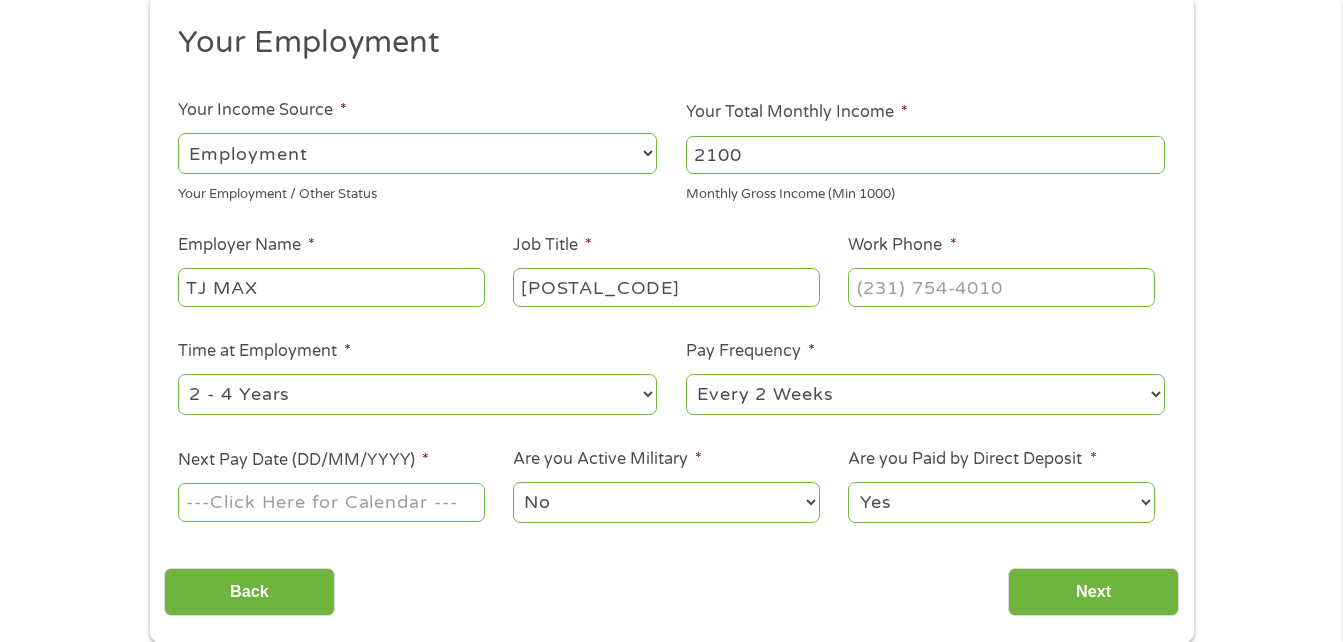type on "[POSTAL_CODE]" 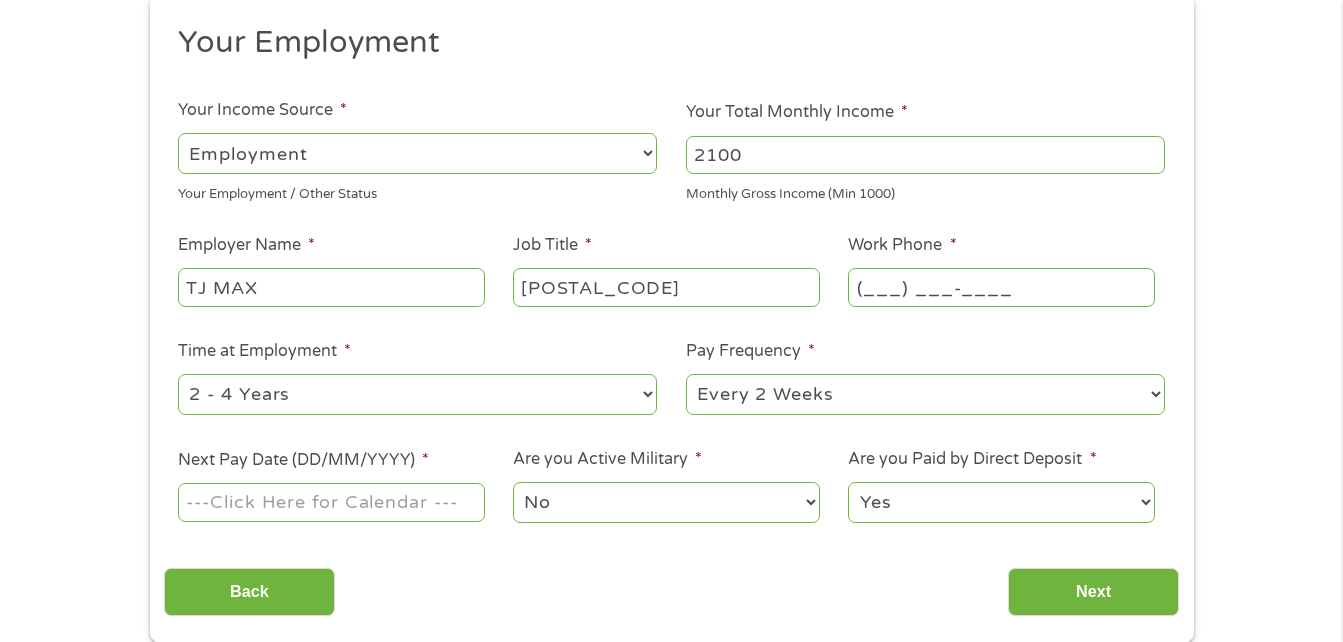 click on "(___) ___-____" at bounding box center (1001, 287) 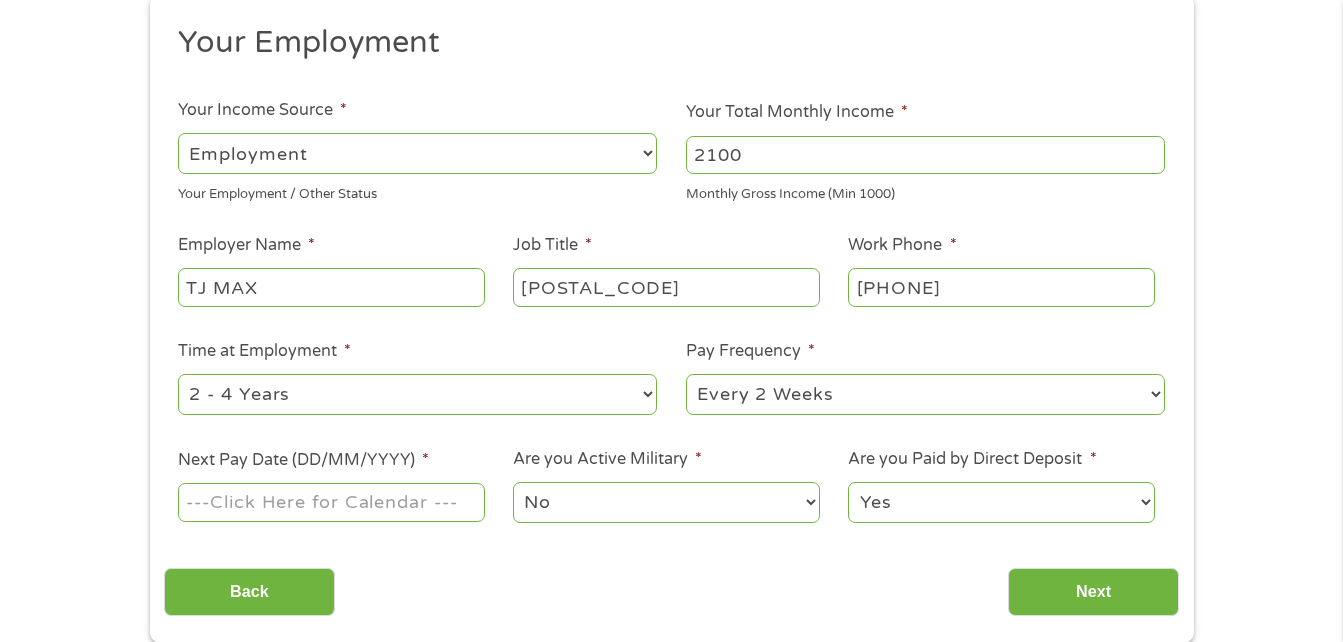 type on "[PHONE]" 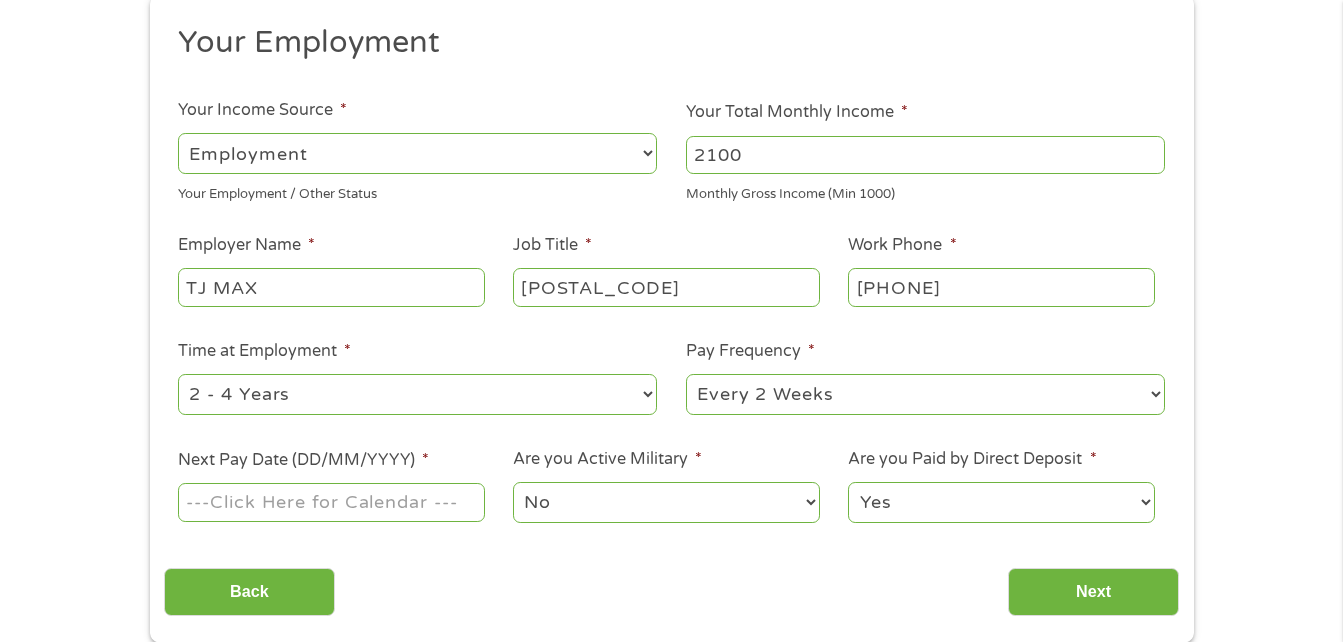 click on "--- Choose one --- 1 Year or less 1 - 2 Years 2 - 4 Years Over 4 Years" at bounding box center (417, 394) 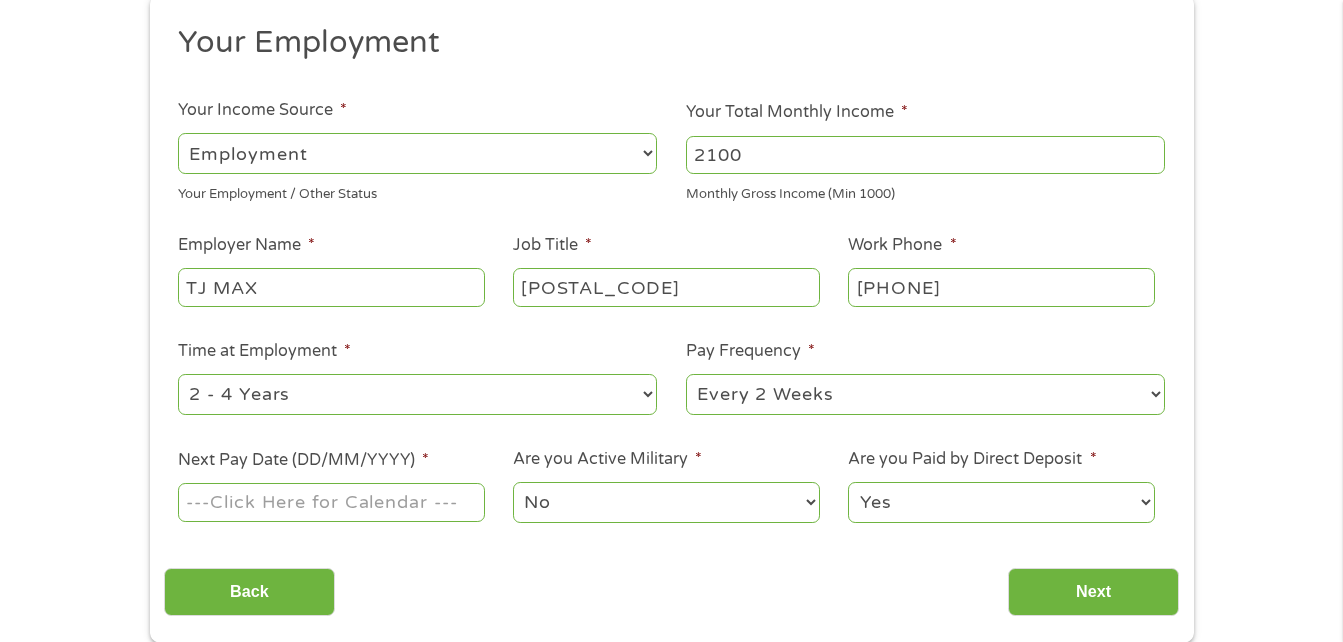 select on "60months" 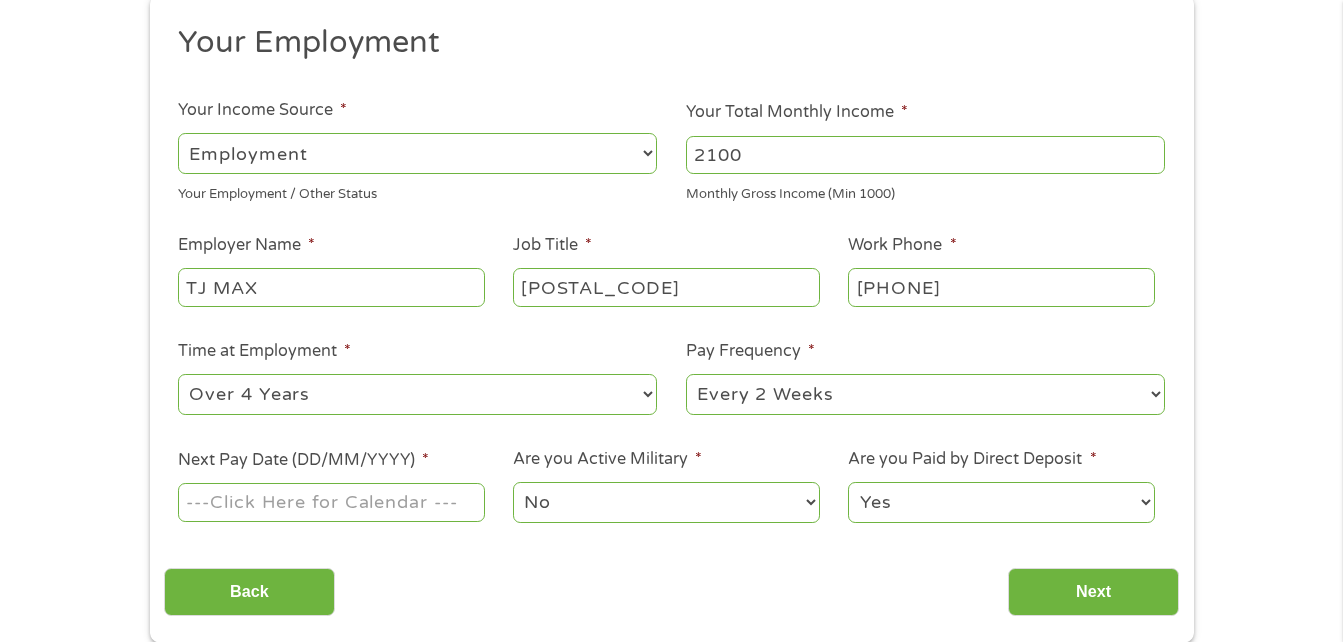 click on "--- Choose one --- 1 Year or less 1 - 2 Years 2 - 4 Years Over 4 Years" at bounding box center (417, 394) 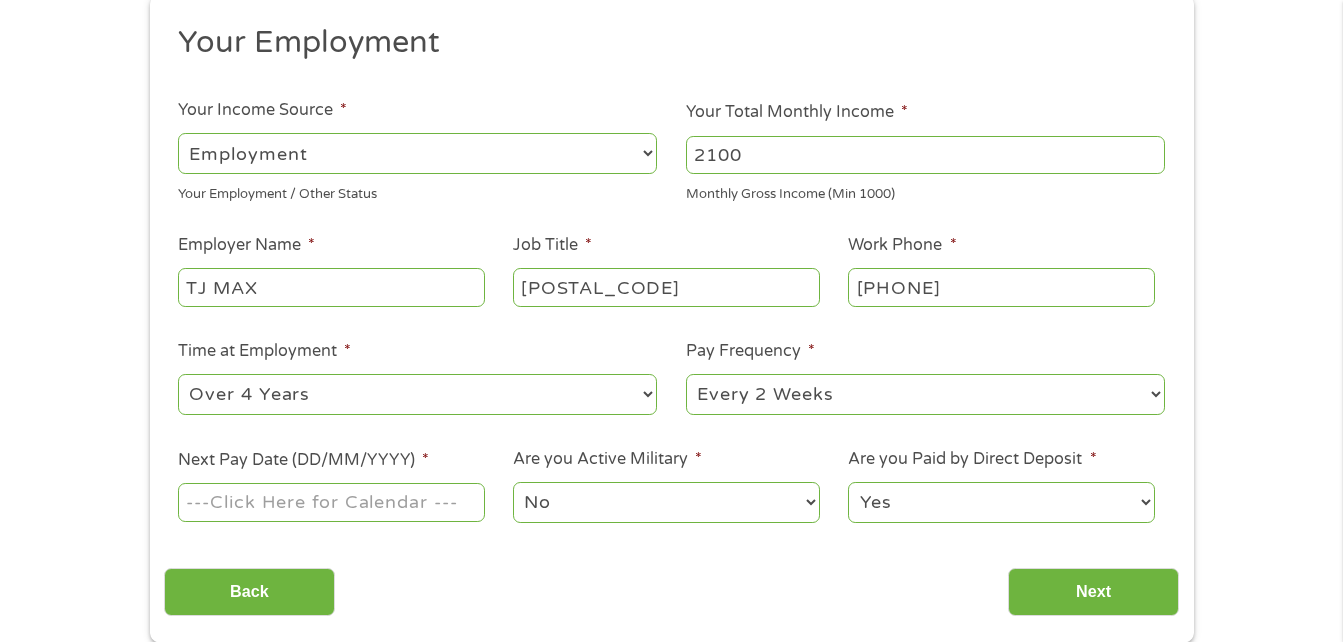click on "--- Choose one --- Every 2 Weeks Every Week Monthly Semi-Monthly" at bounding box center [925, 394] 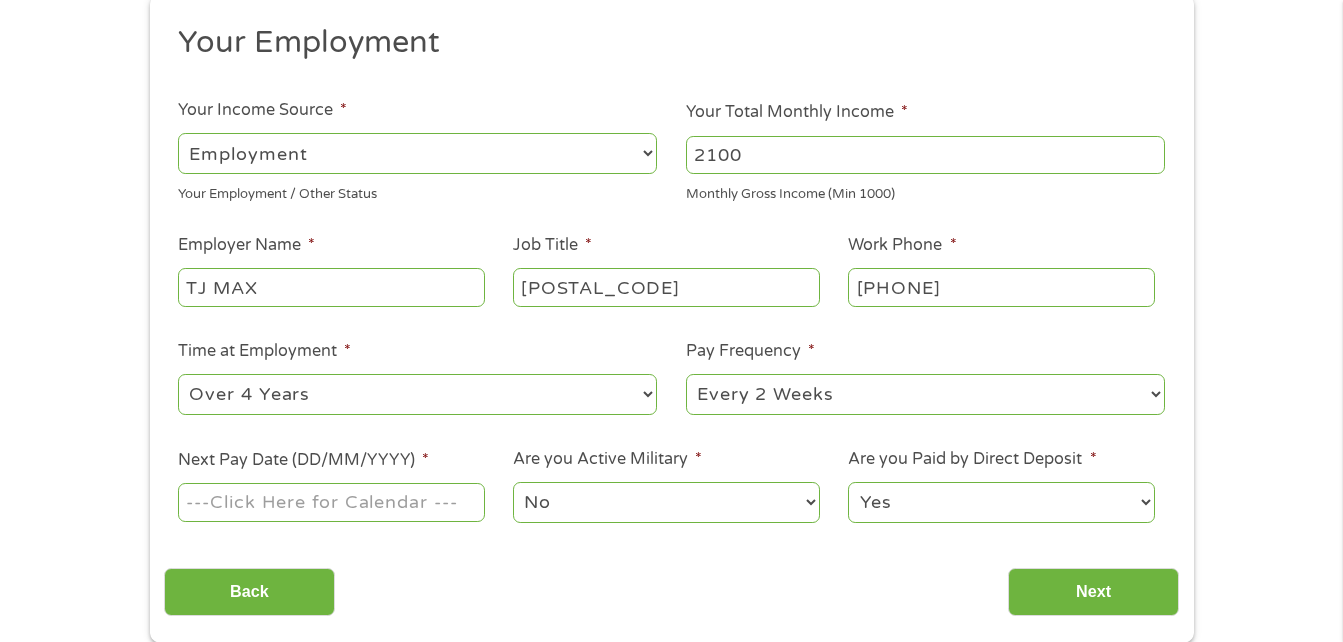 select on "weekly" 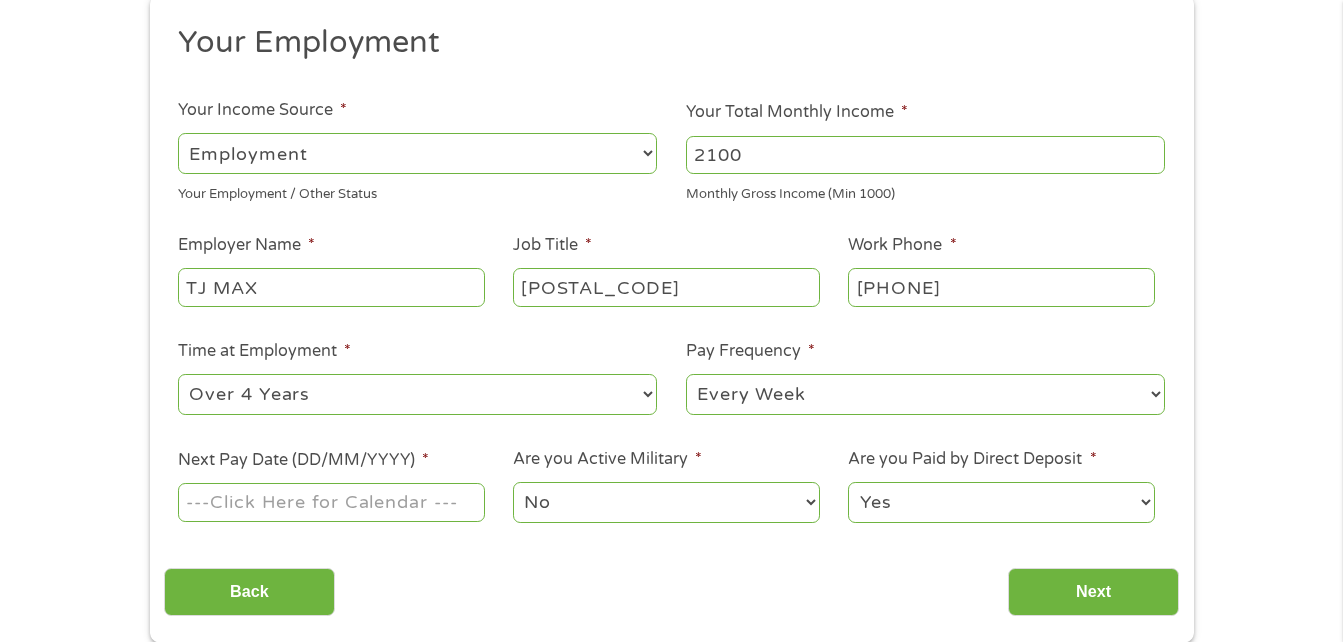 click on "--- Choose one --- Every 2 Weeks Every Week Monthly Semi-Monthly" at bounding box center [925, 394] 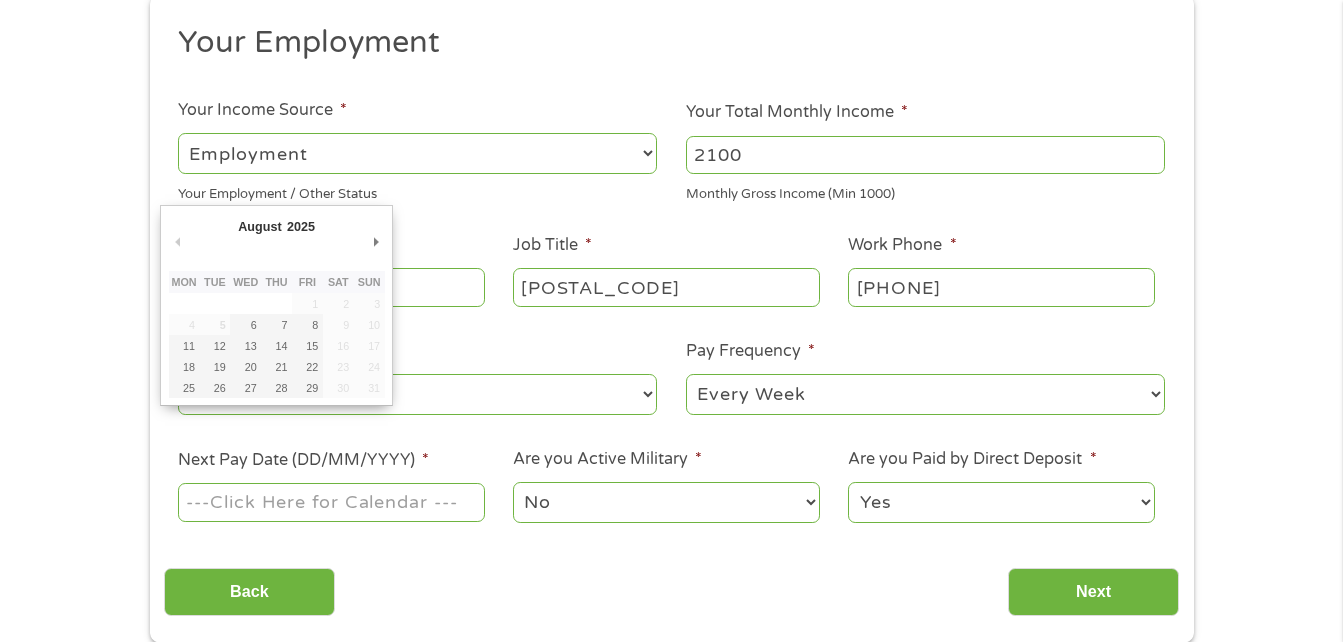 click on "Next Pay Date (DD/MM/YYYY) *" at bounding box center [331, 502] 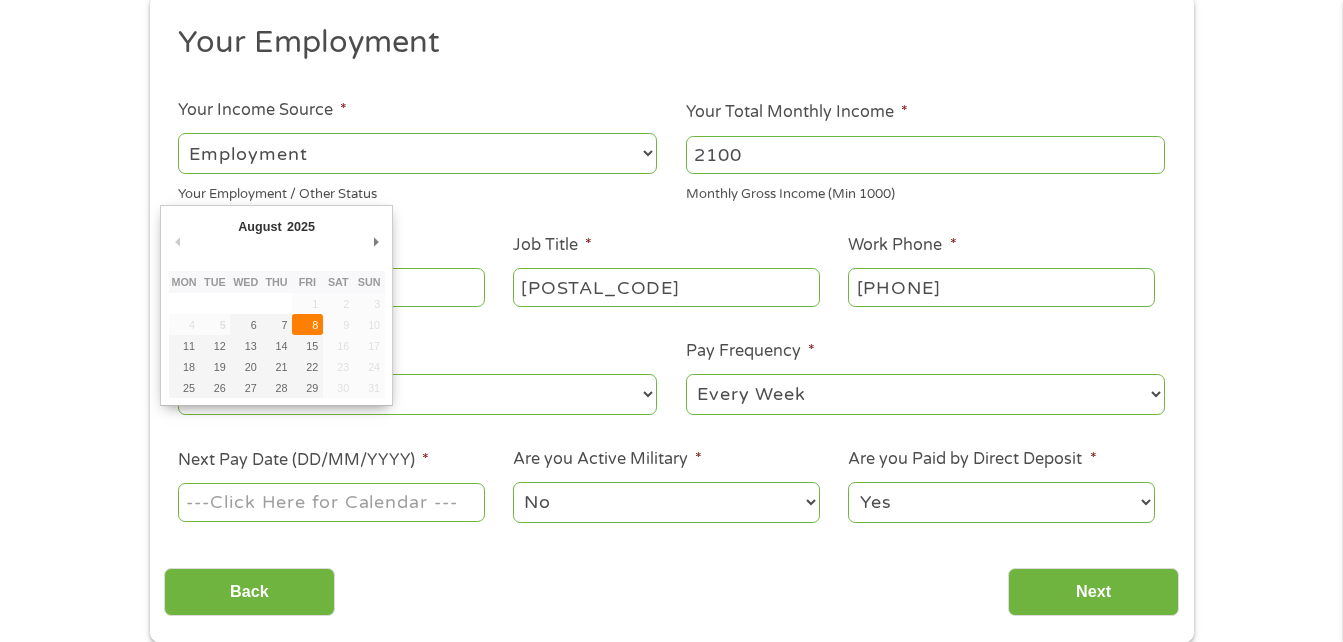type on "08/08/2025" 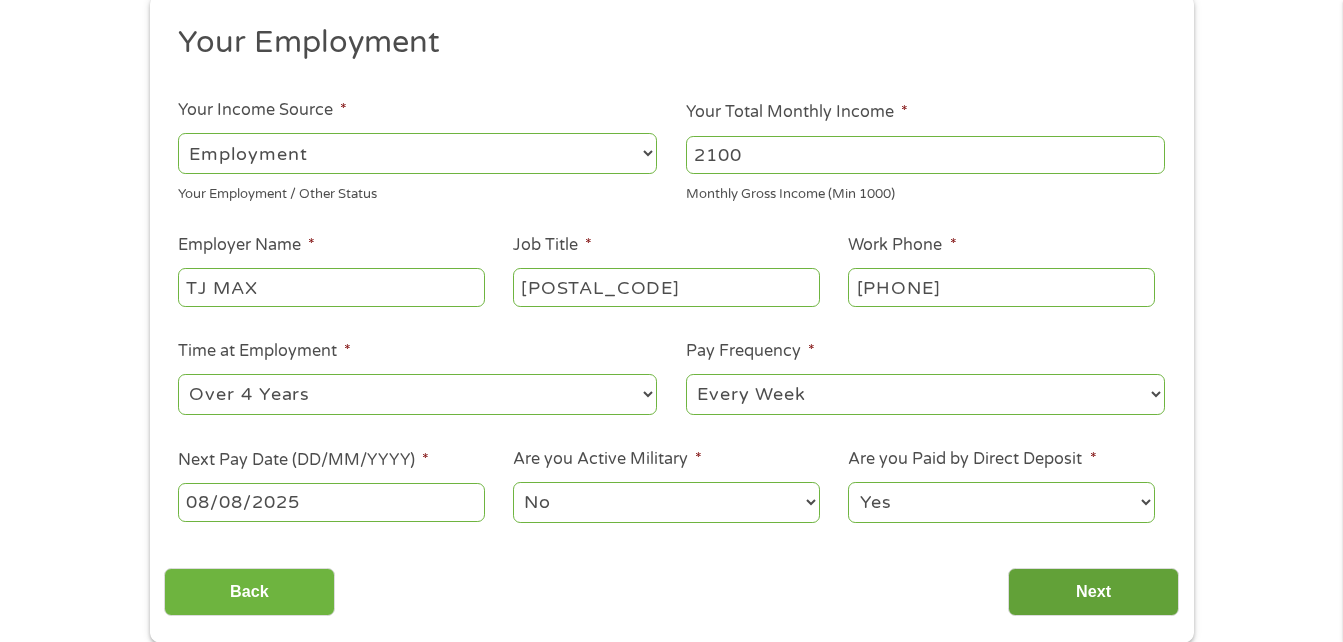 click on "Next" at bounding box center (1093, 592) 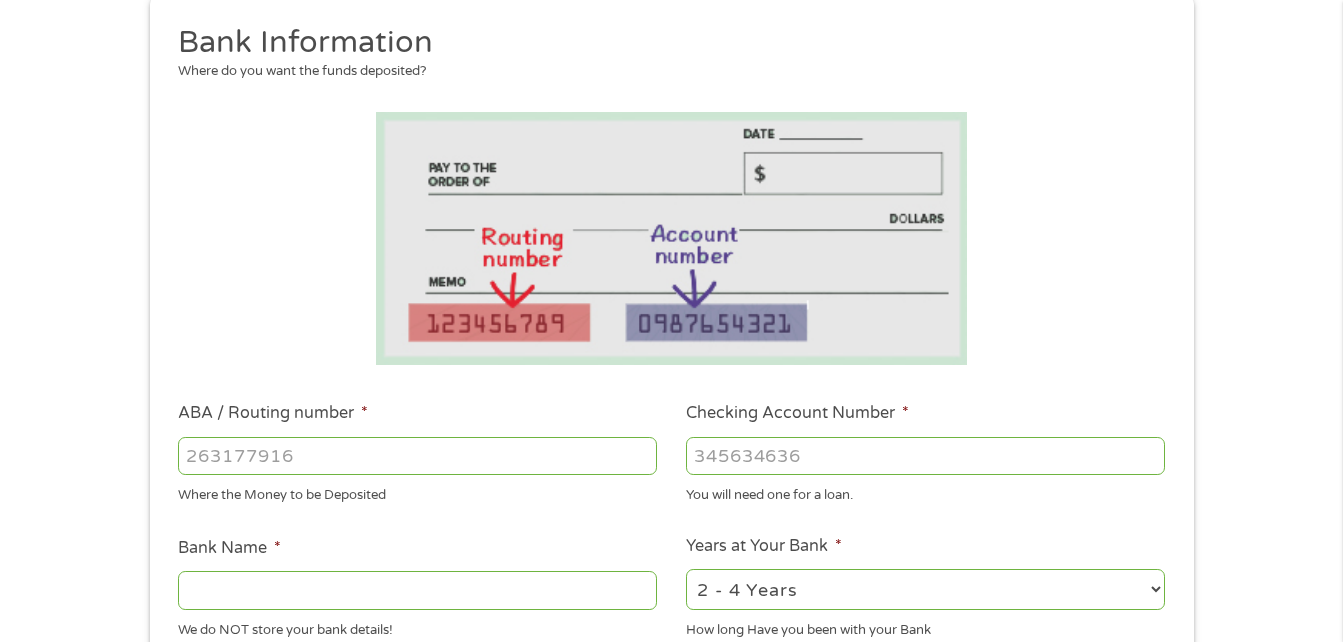 scroll, scrollTop: 43, scrollLeft: 0, axis: vertical 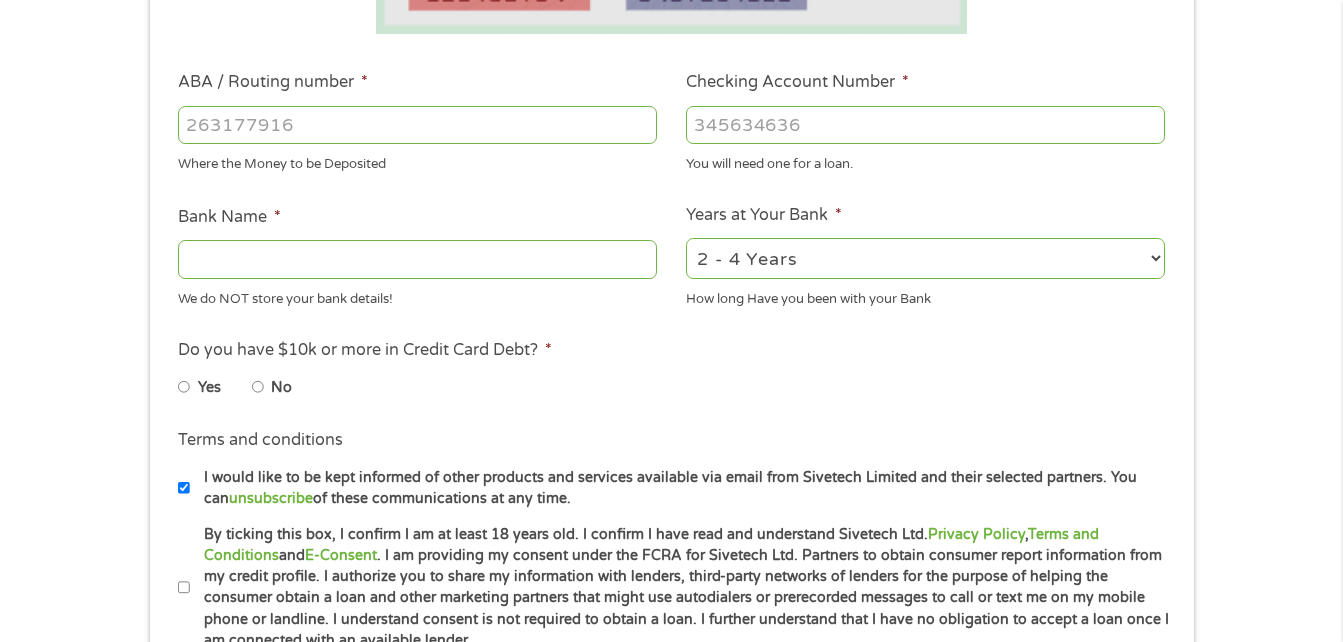 click on "ABA / Routing number *" at bounding box center (417, 125) 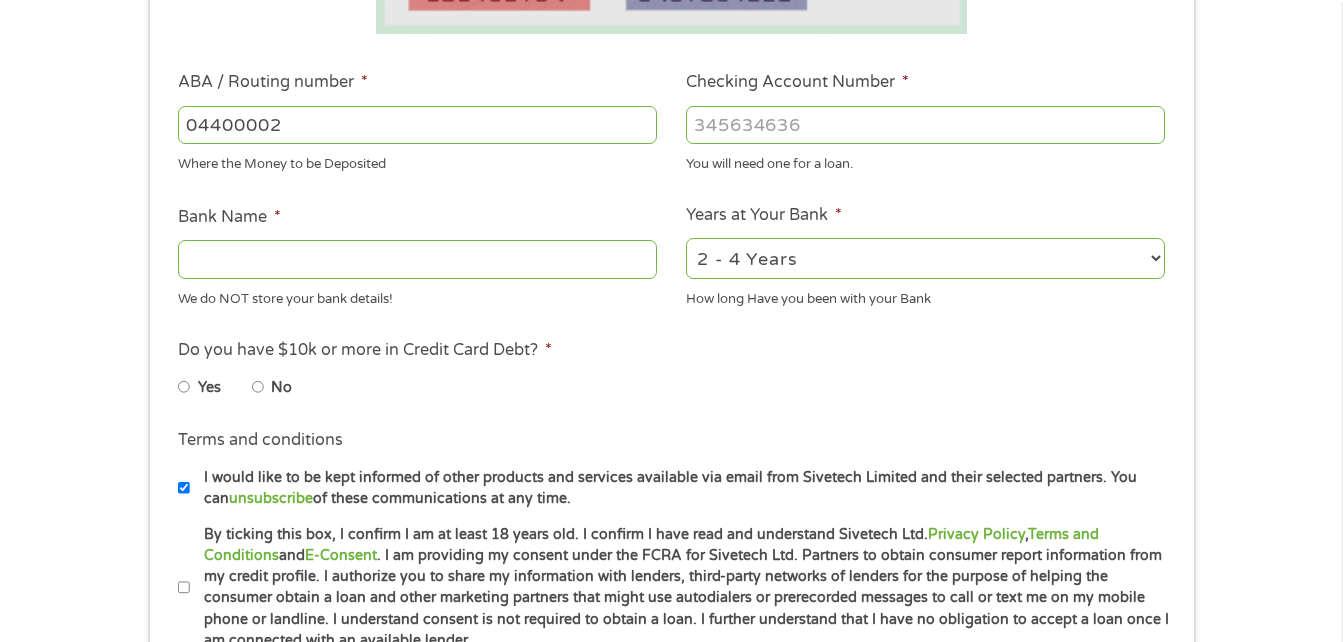 type on "044000024" 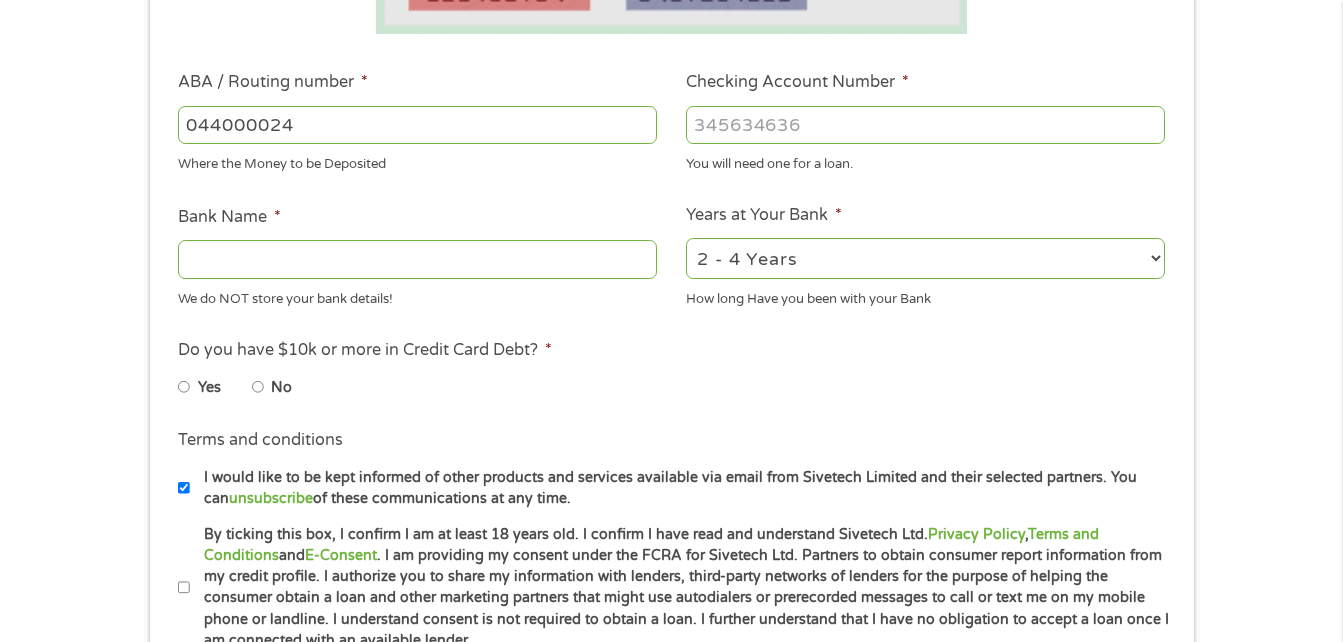 type on "HUNTINGTON NATIONAL BANK" 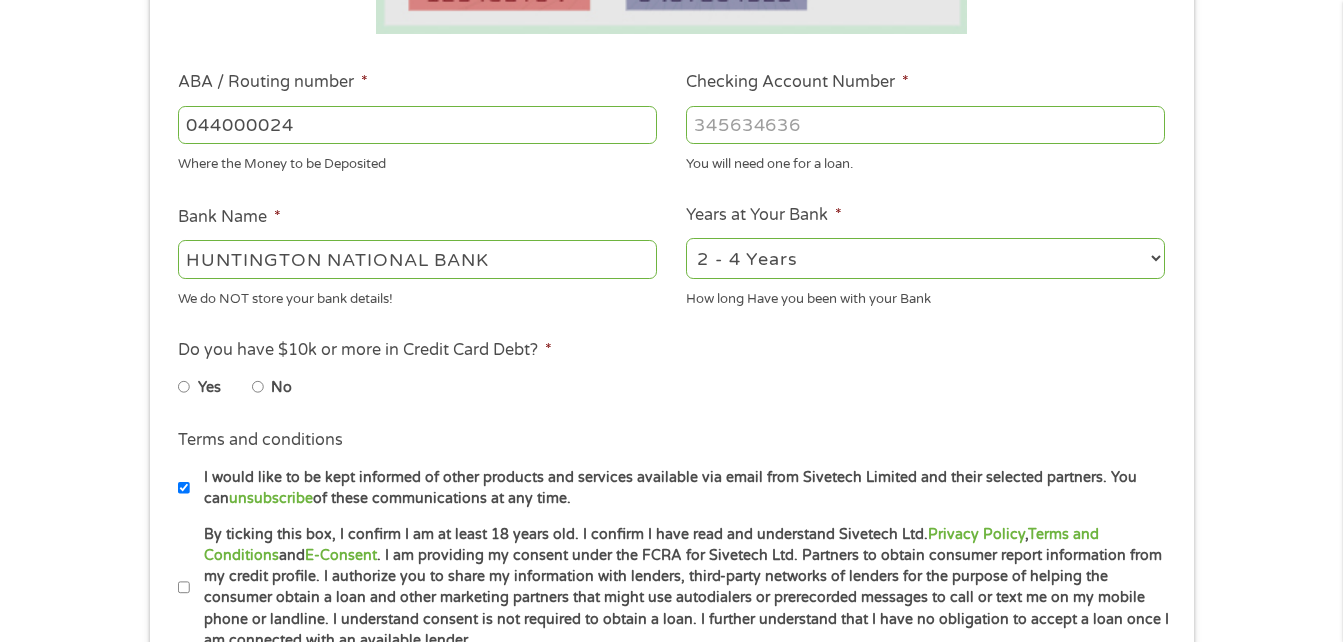 type on "044000024" 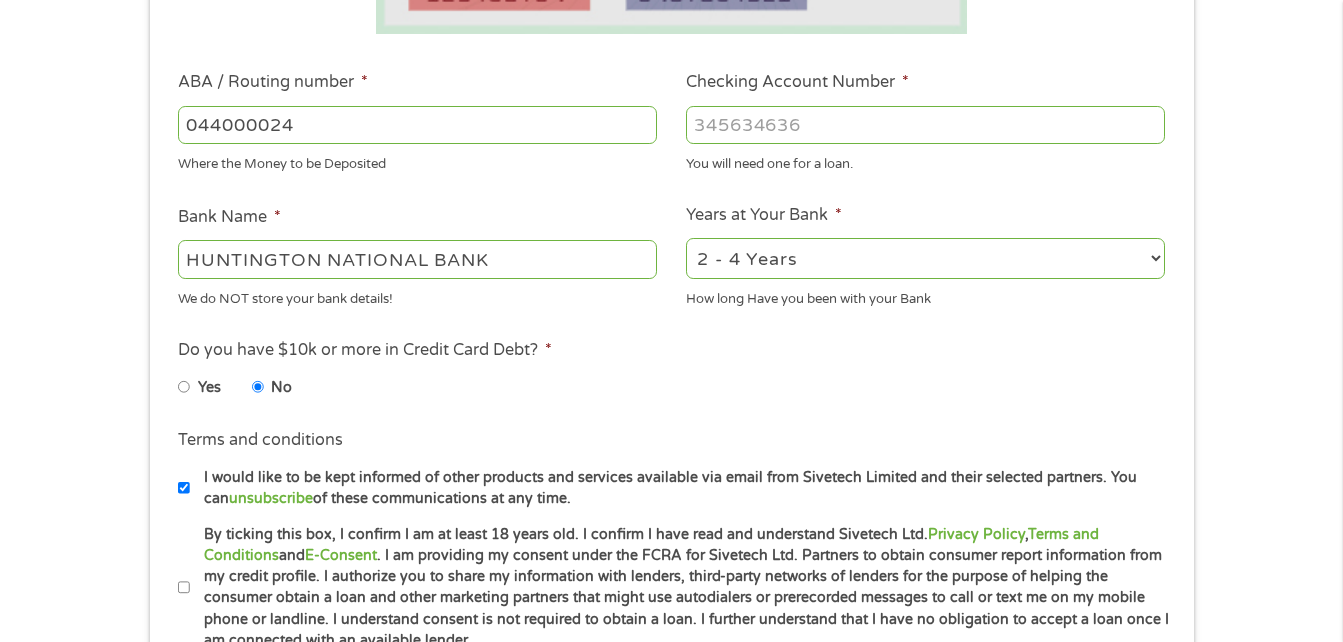 click on "Checking Account Number *" at bounding box center [925, 125] 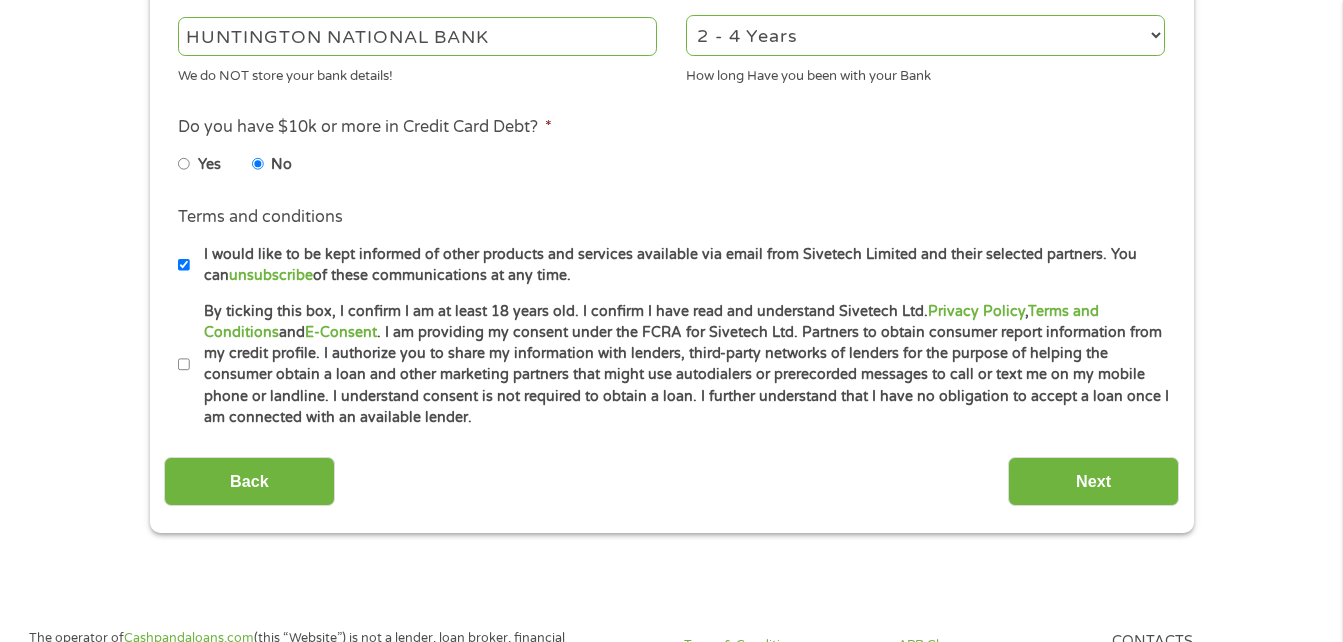 scroll, scrollTop: 820, scrollLeft: 0, axis: vertical 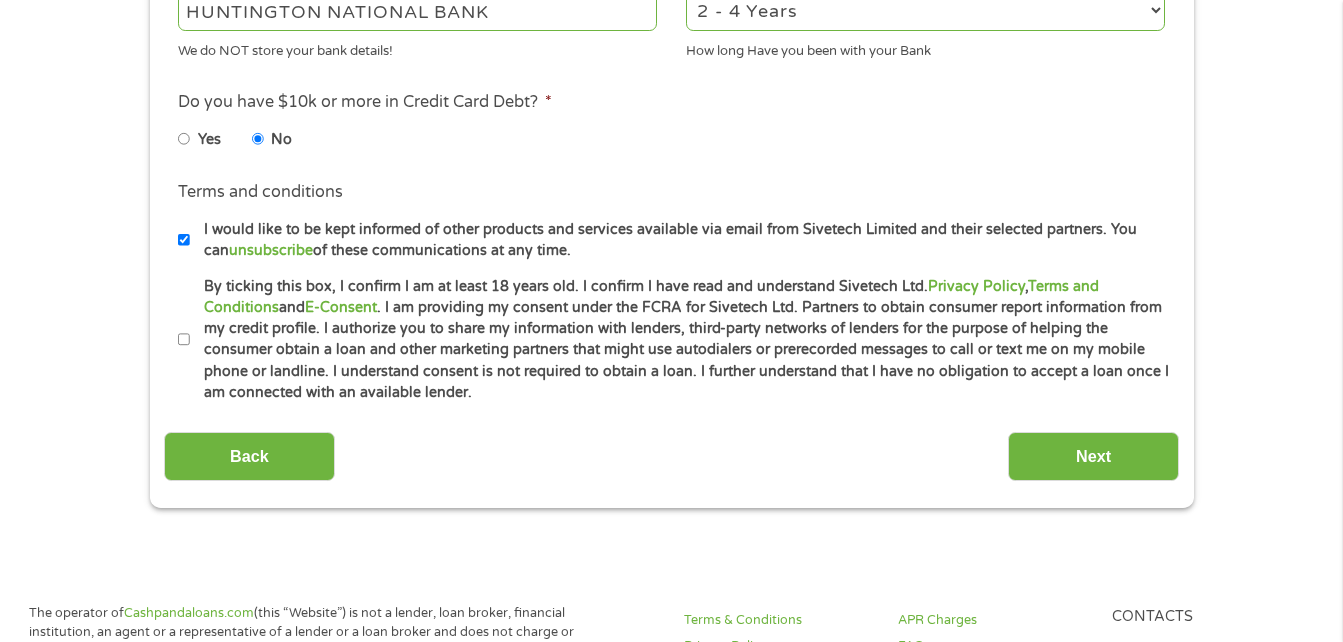 type on "[POSTAL_CODE]" 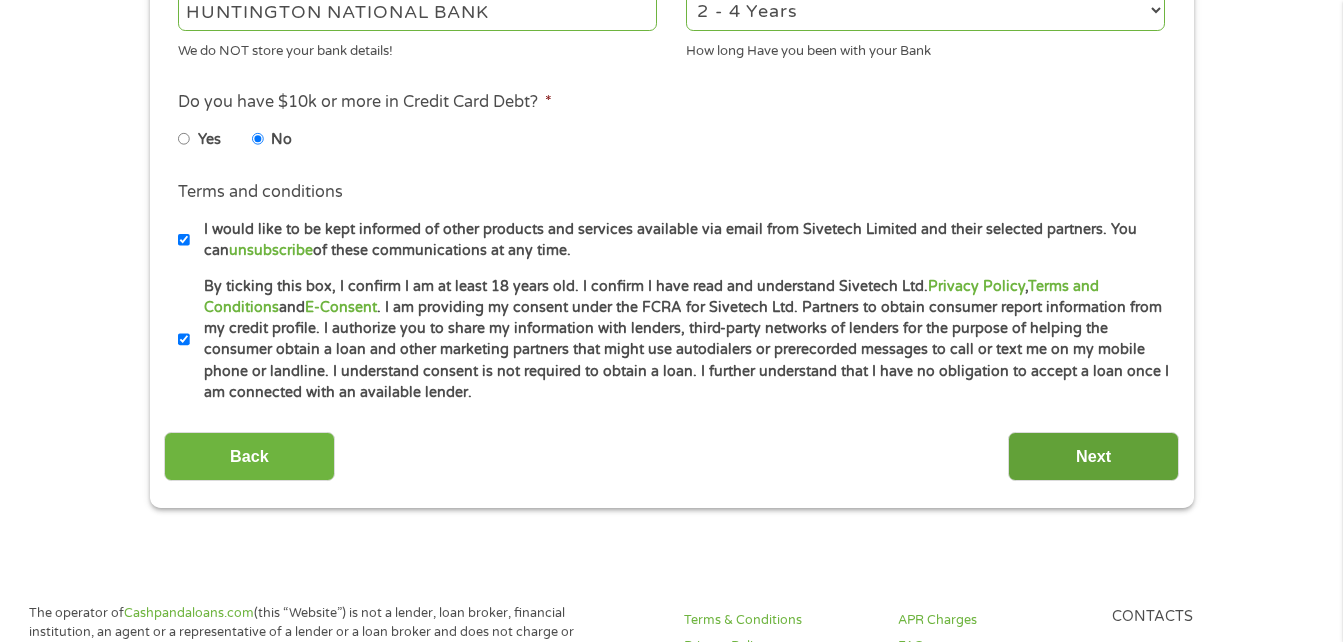 click on "Next" at bounding box center (1093, 456) 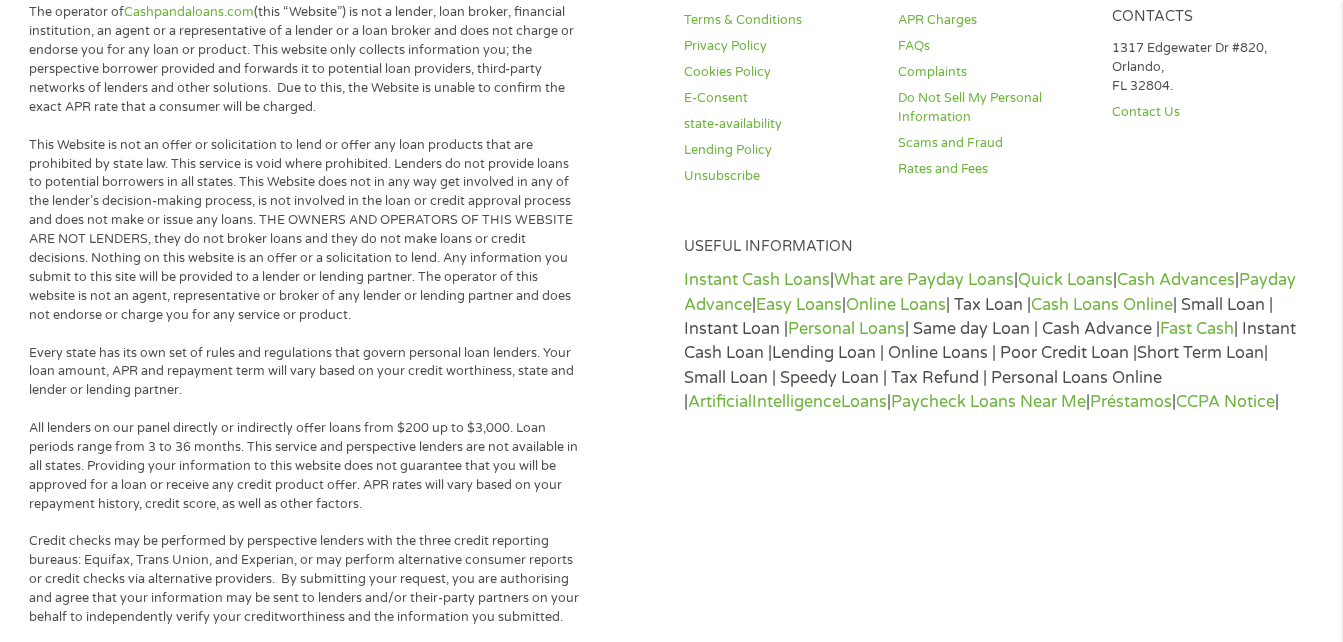 scroll, scrollTop: 8, scrollLeft: 8, axis: both 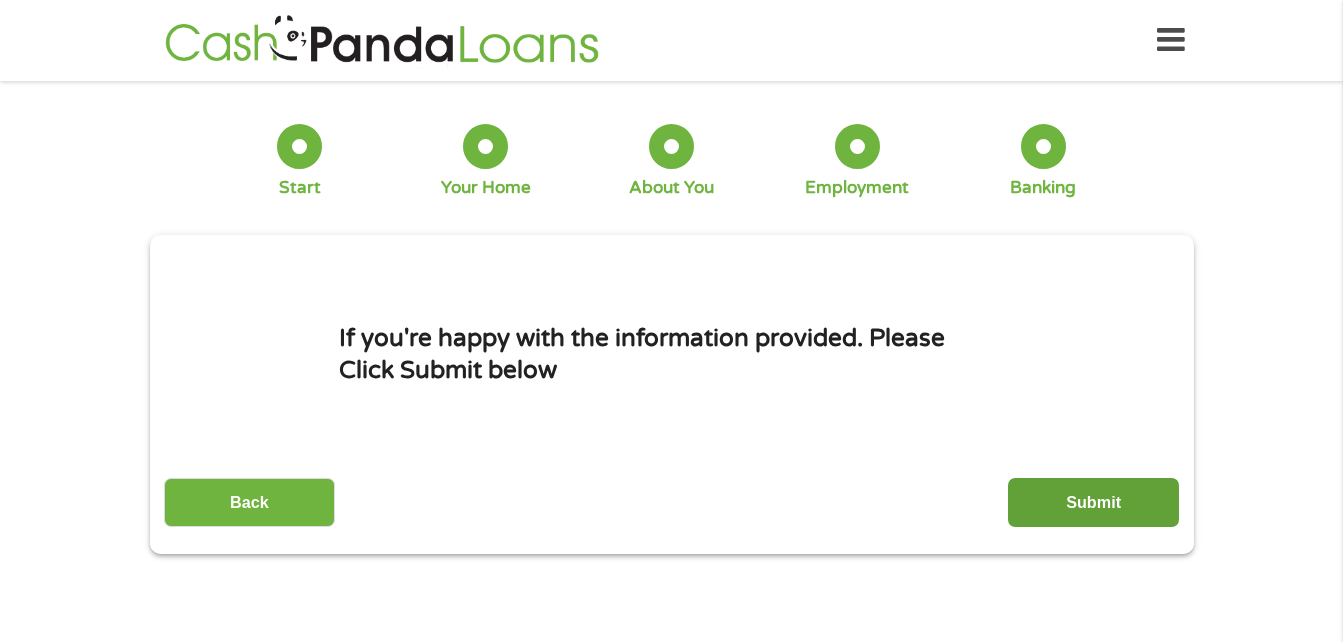 click on "Submit" at bounding box center (1093, 502) 